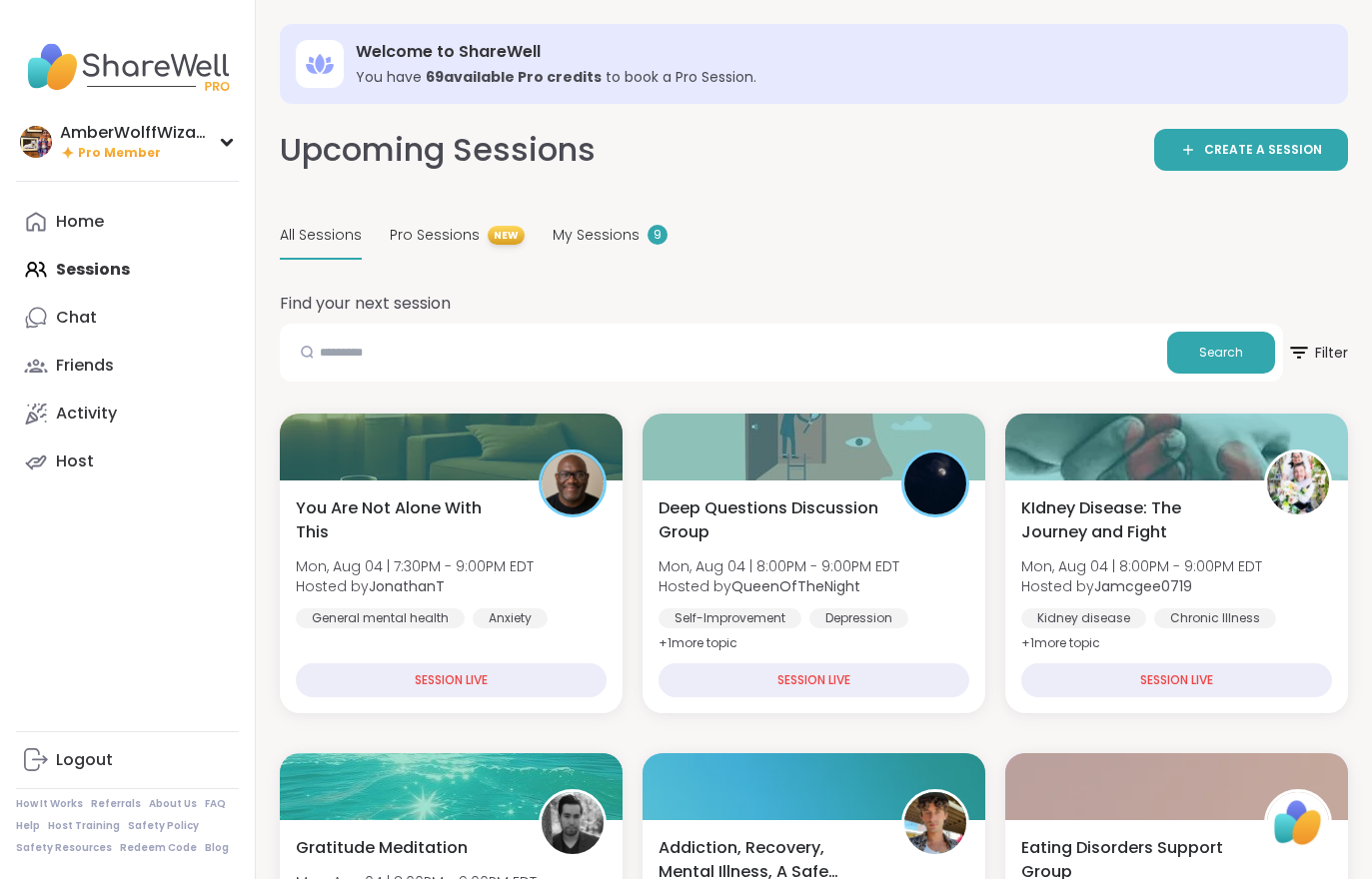 scroll, scrollTop: 20, scrollLeft: 0, axis: vertical 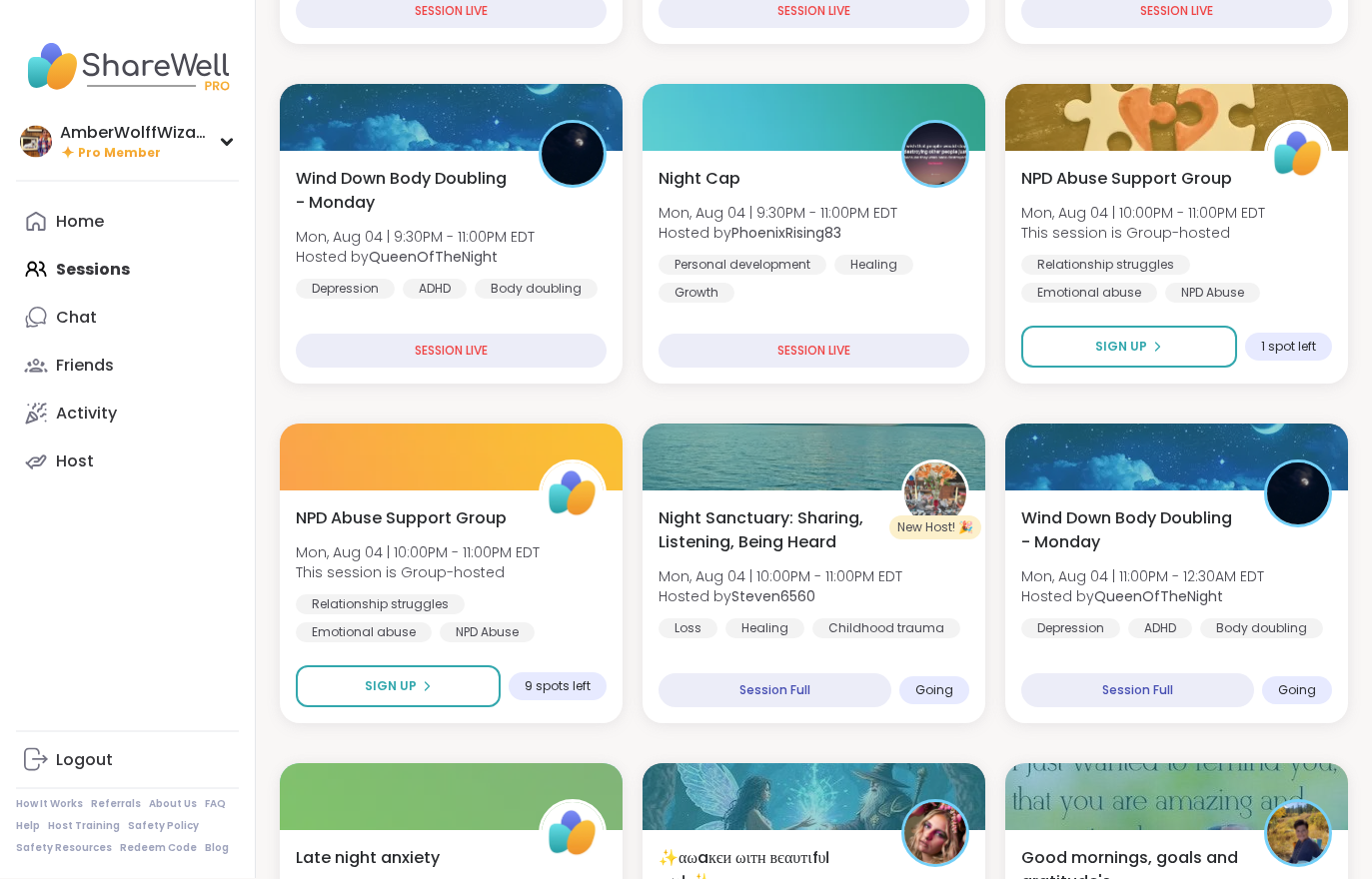 click at bounding box center (1176, 457) 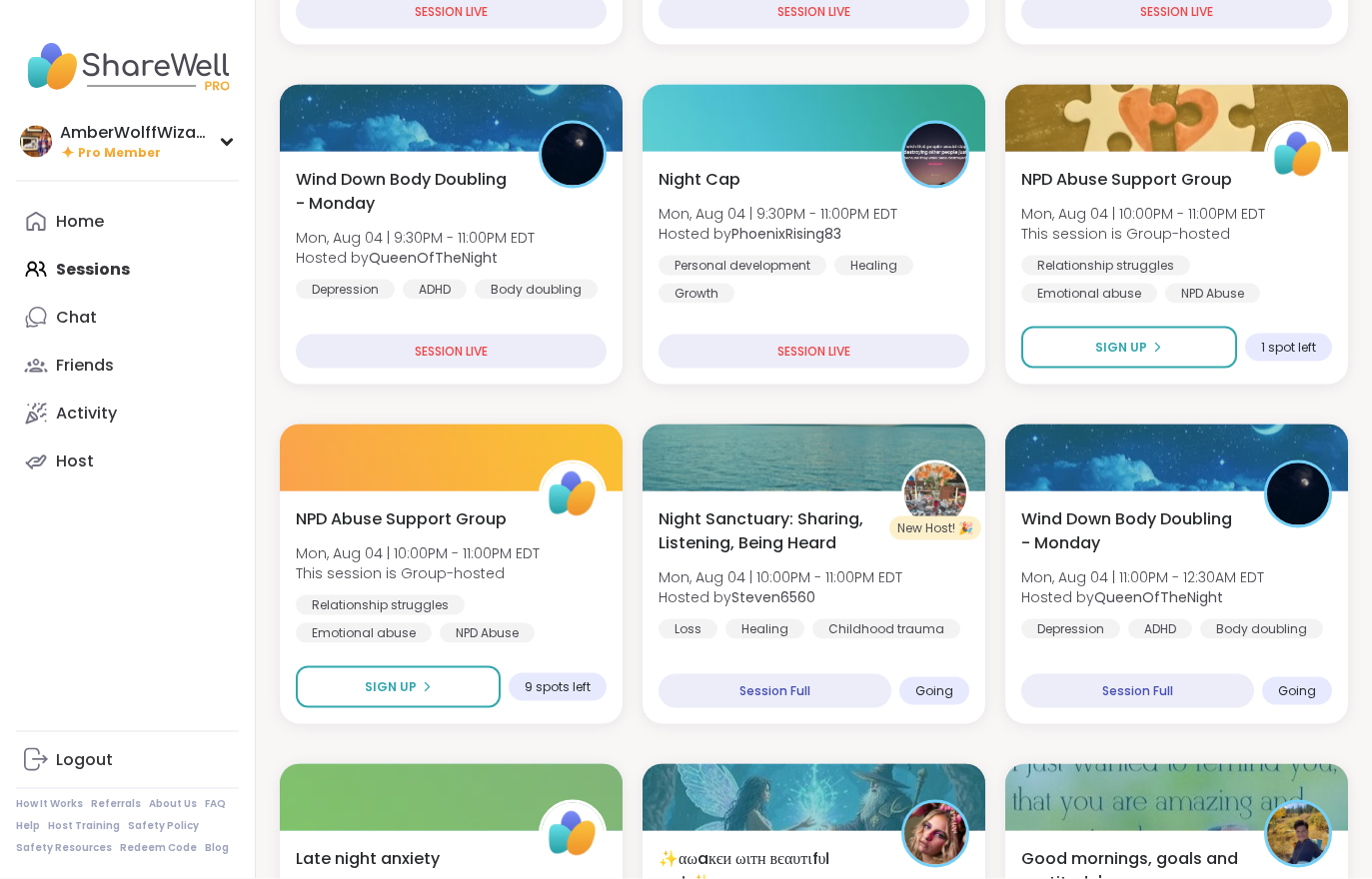 scroll, scrollTop: 565, scrollLeft: 0, axis: vertical 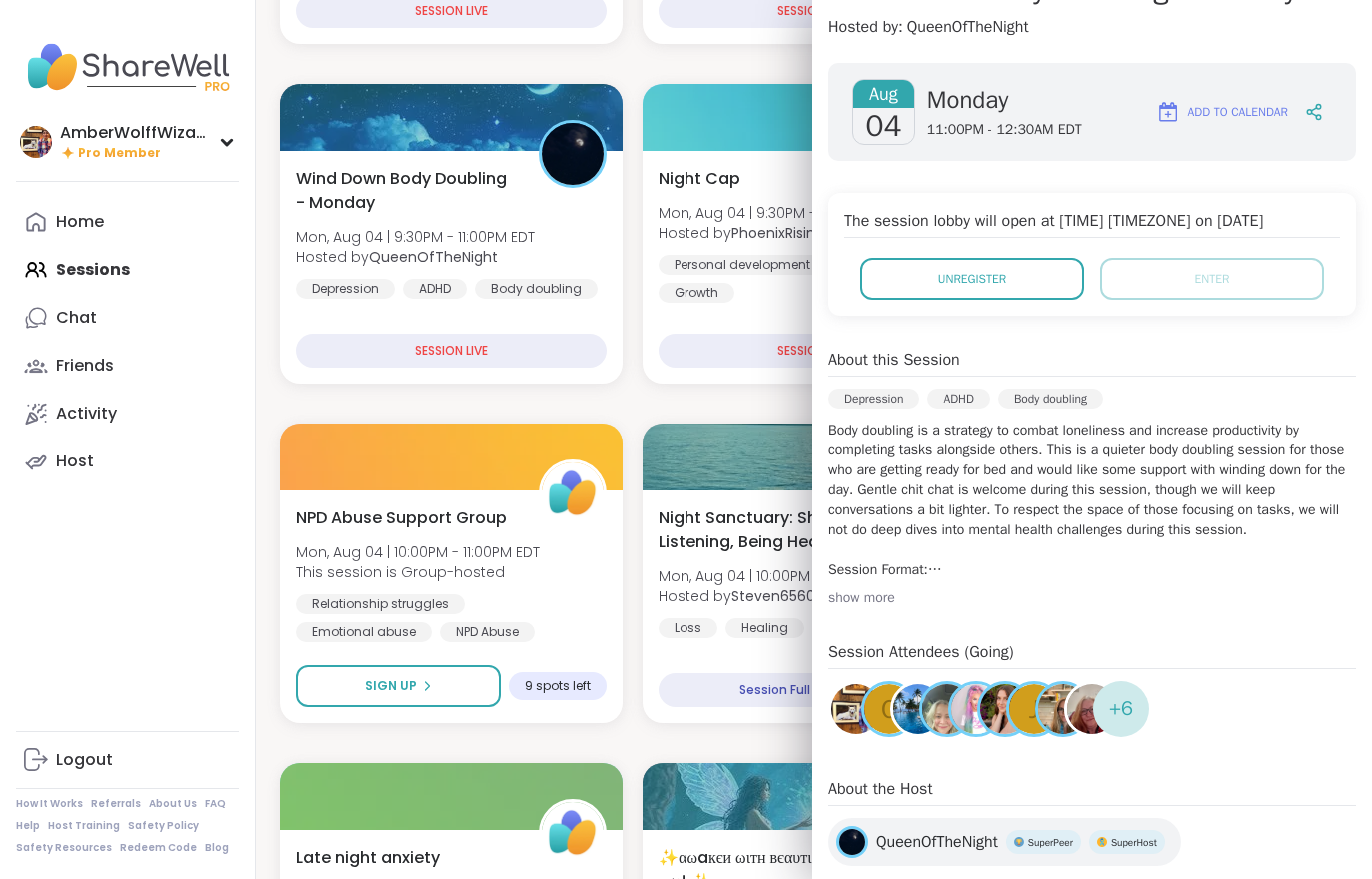 click on "AmberWolffWizard Pro Member Profile Membership Settings Help Home Sessions Chat Friends Activity Host Logout How It Works Referrals About Us FAQ Help Host Training Safety Policy Safety Resources Redeem Code Blog" at bounding box center (128, 440) 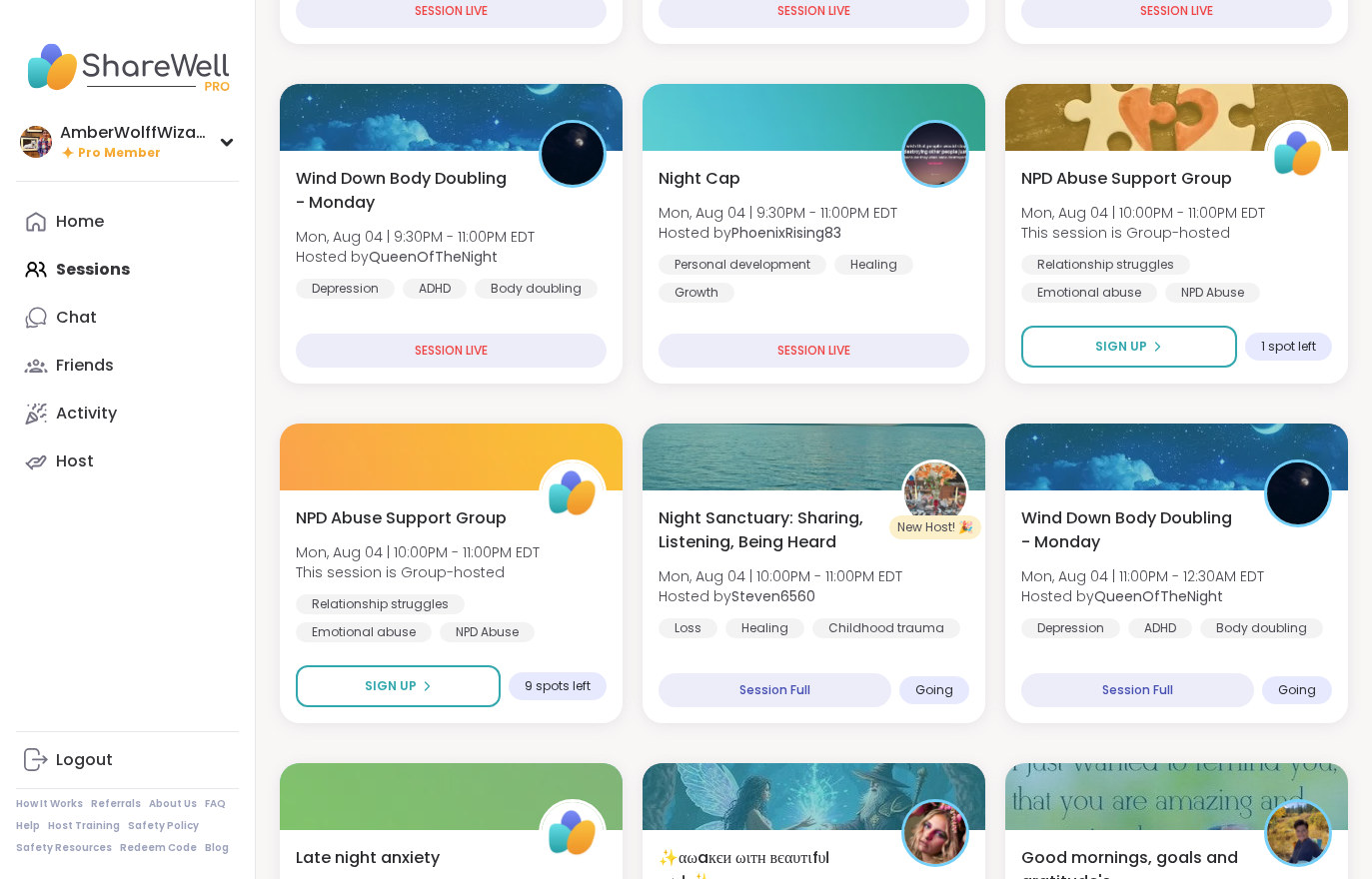 scroll, scrollTop: 596, scrollLeft: 0, axis: vertical 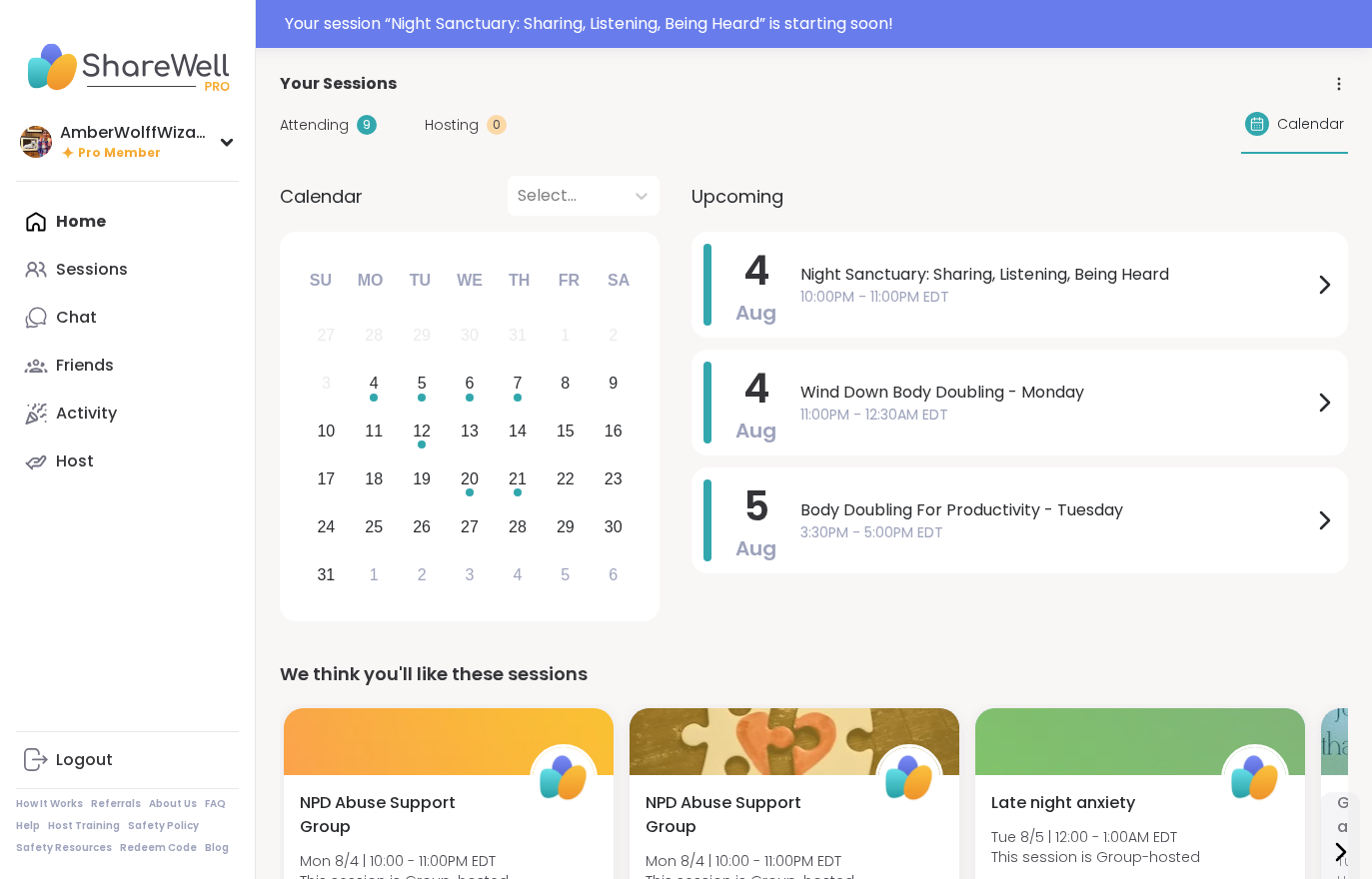 click on "Your session “ Night Sanctuary: Sharing, Listening, Being Heard ” is starting soon!" at bounding box center (822, 24) 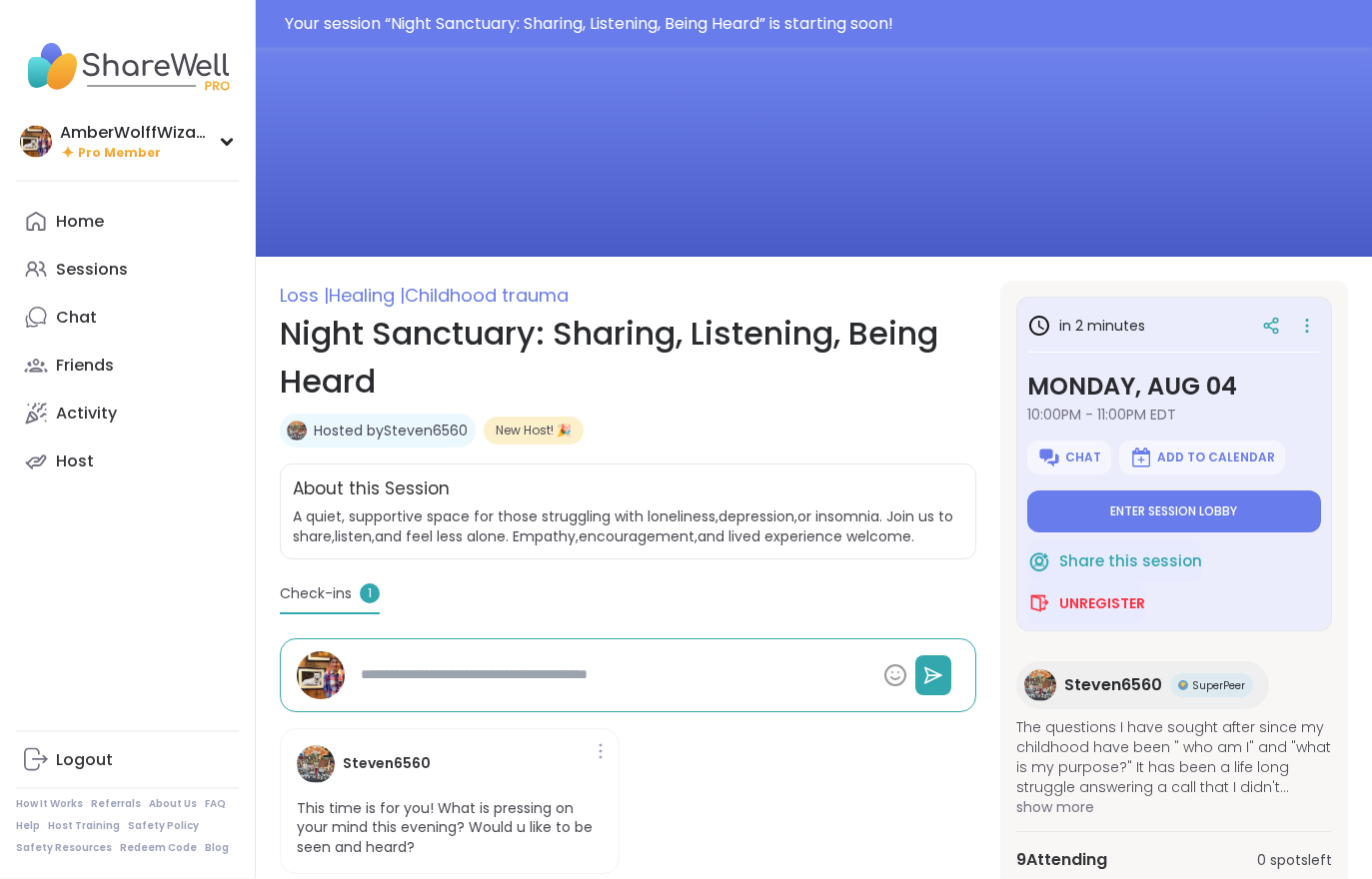 scroll, scrollTop: 53, scrollLeft: 0, axis: vertical 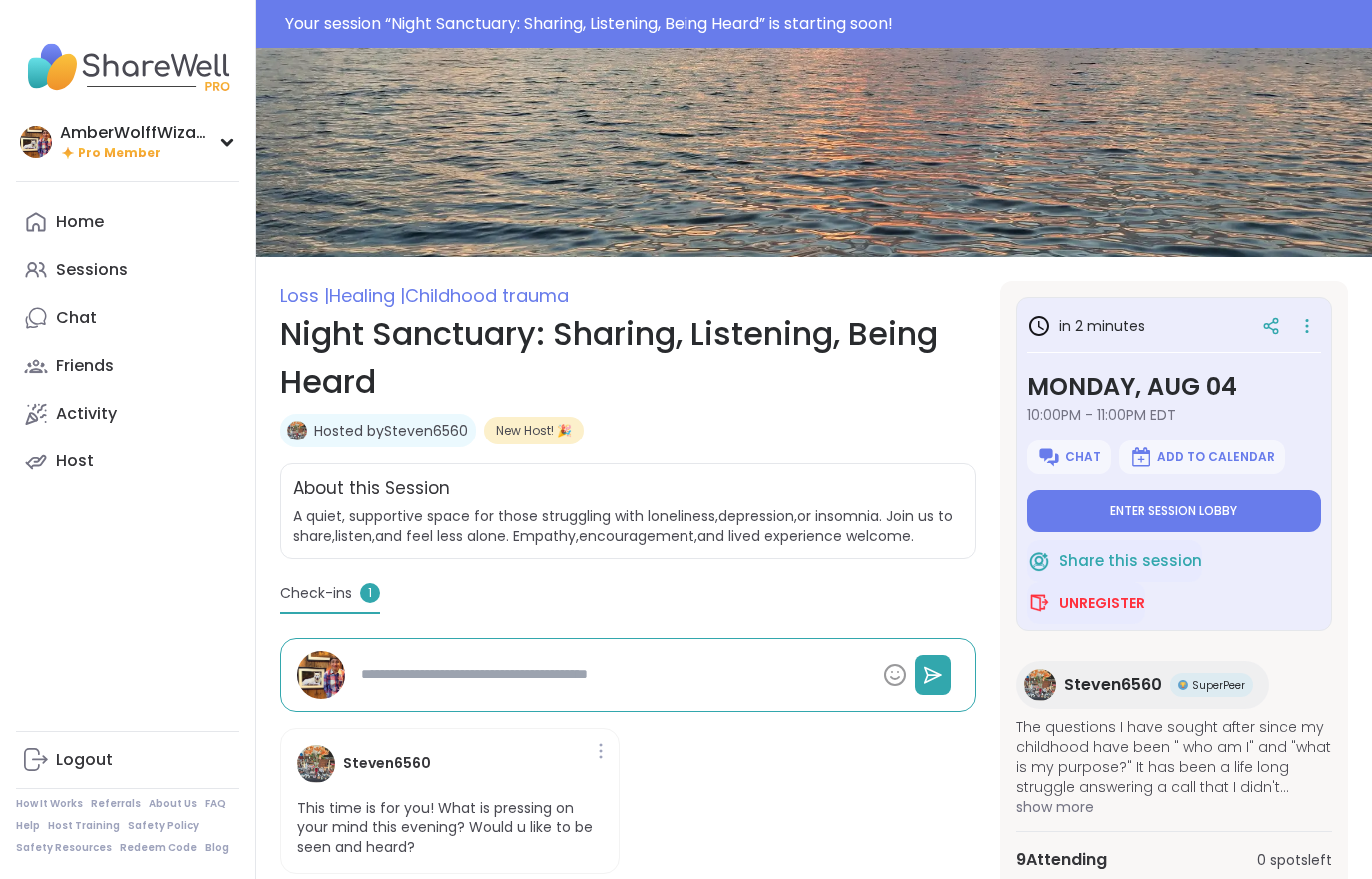 click on "Enter session lobby" at bounding box center (1174, 511) 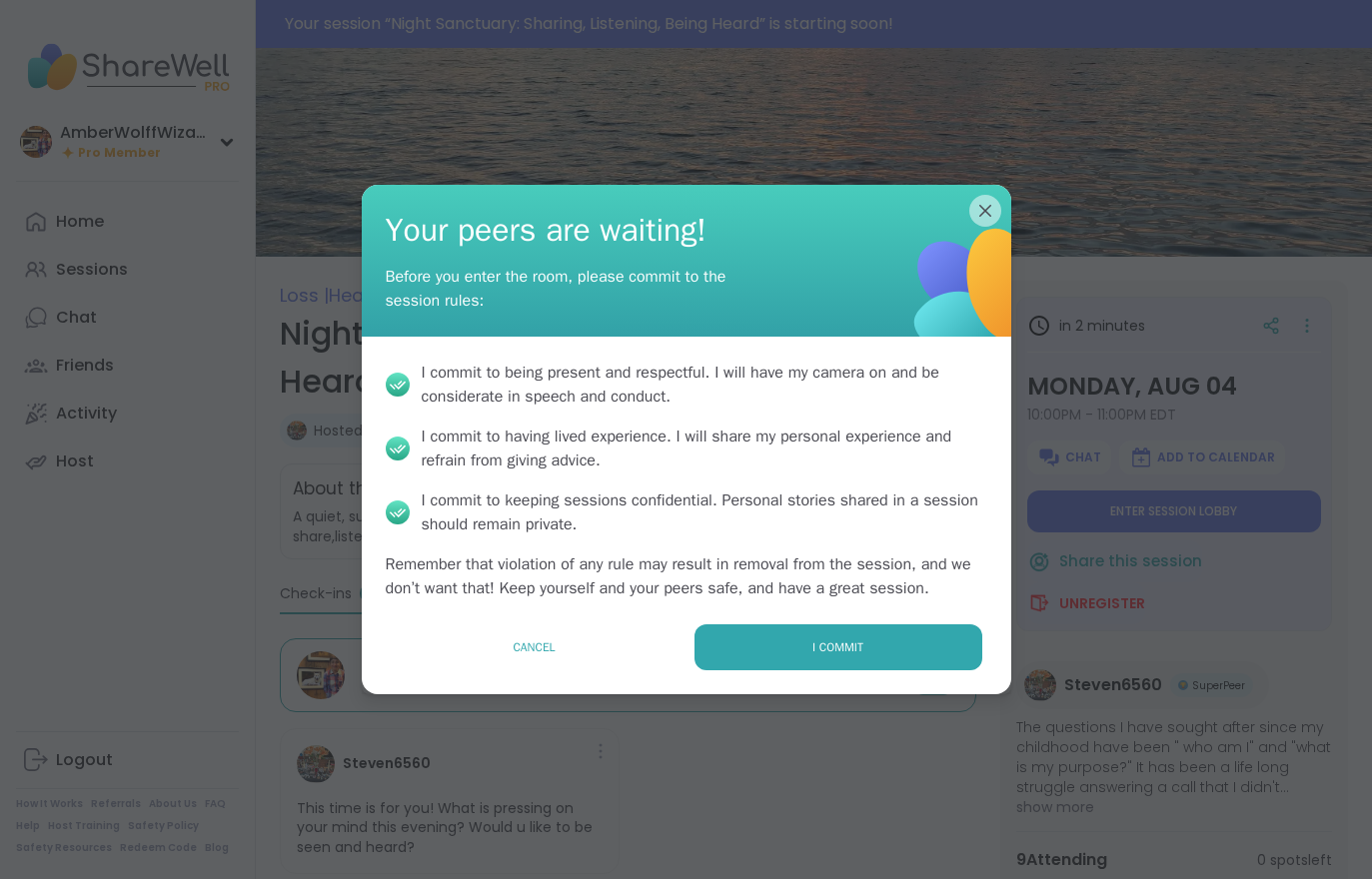 click on "I commit" at bounding box center (837, 647) 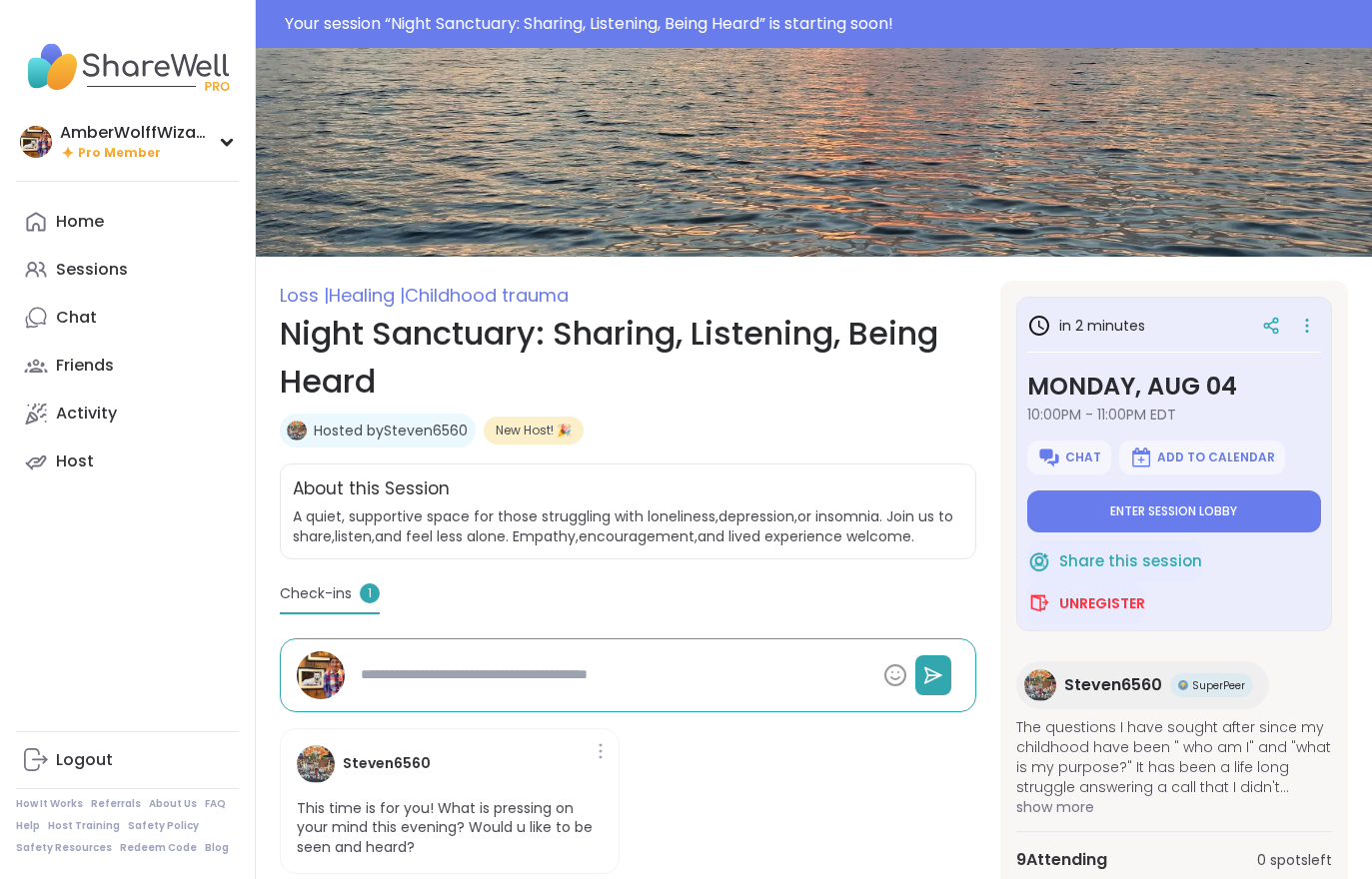 type on "*" 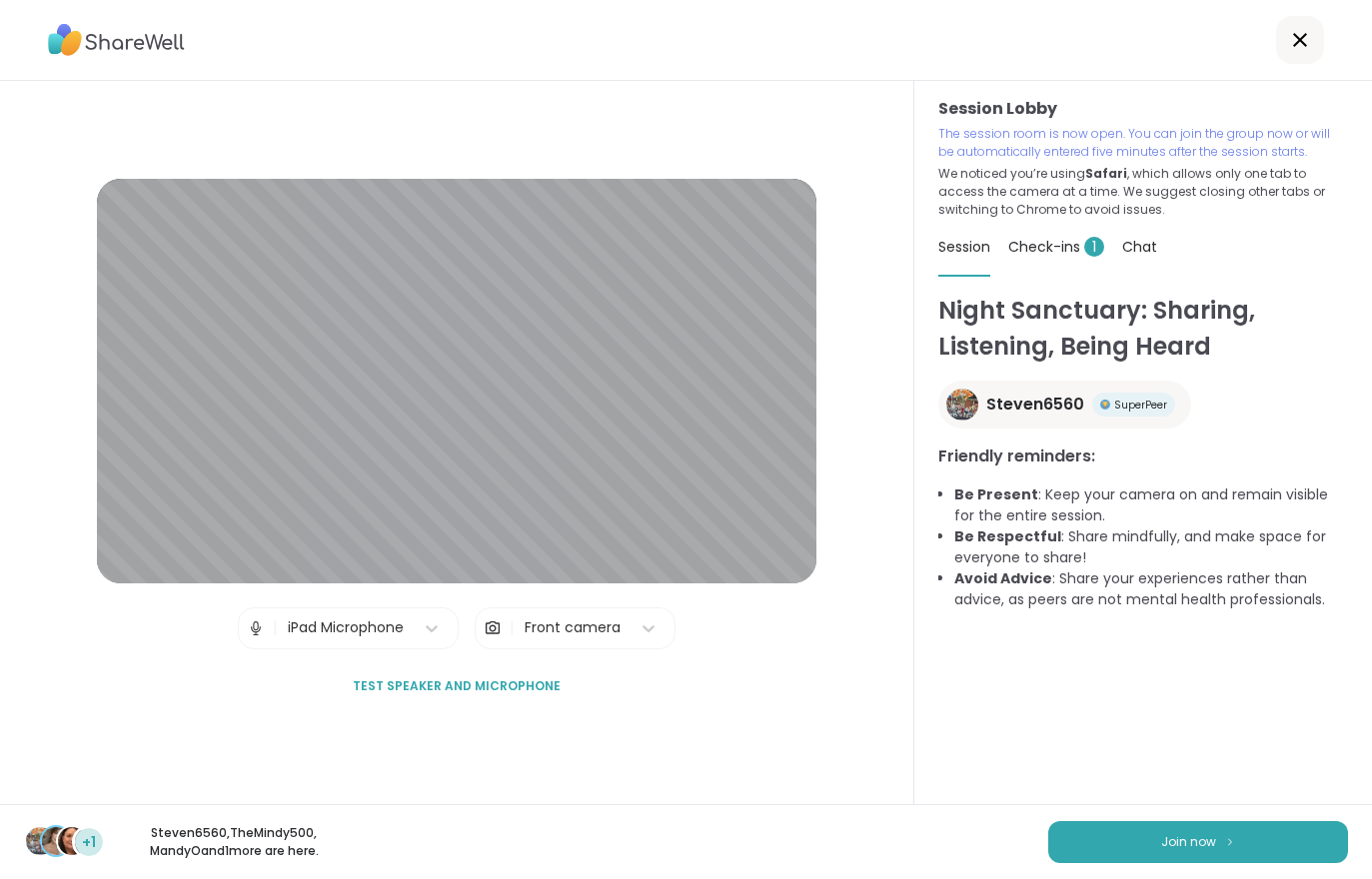click on "Join now" at bounding box center [1198, 842] 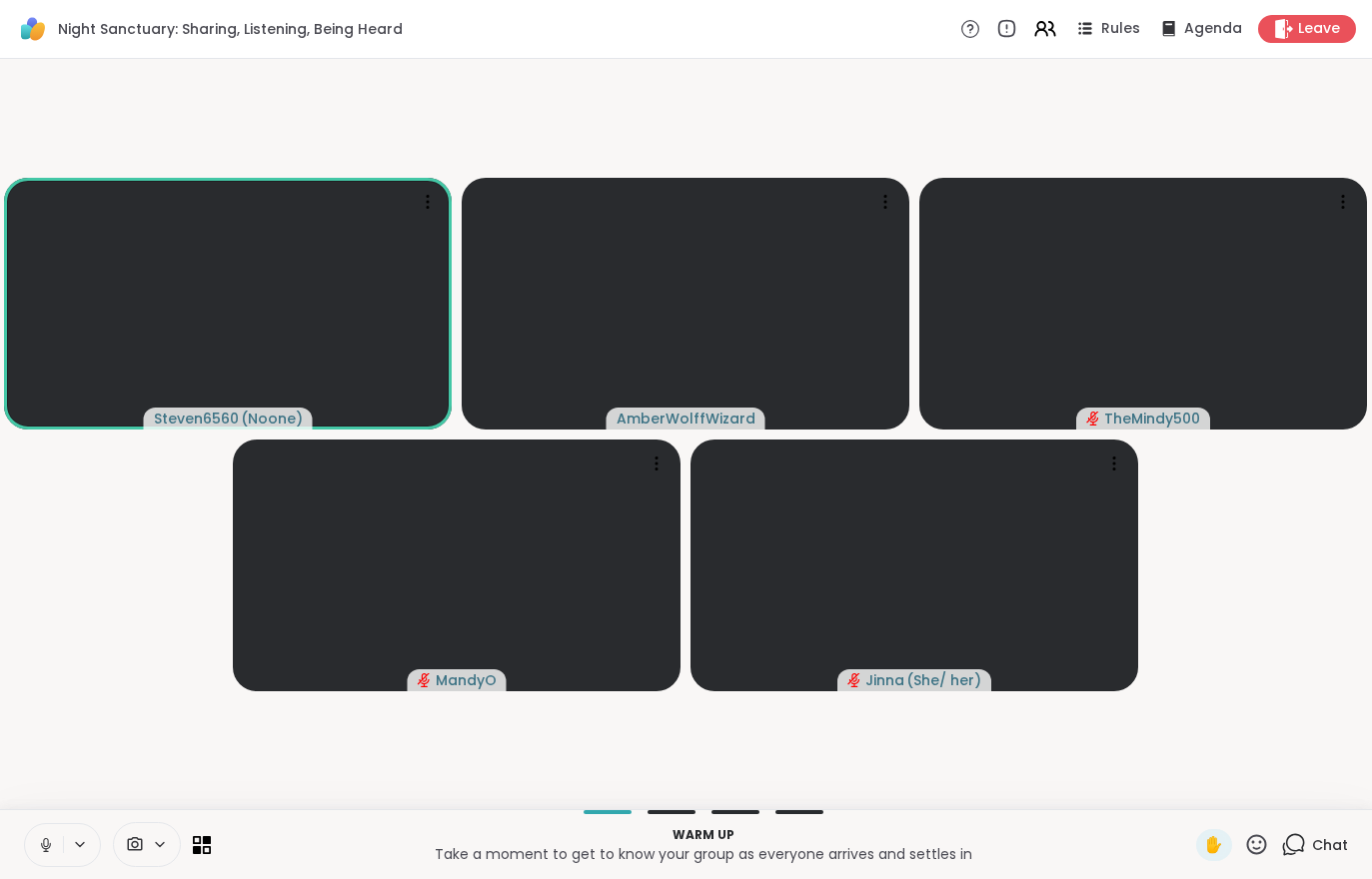 click 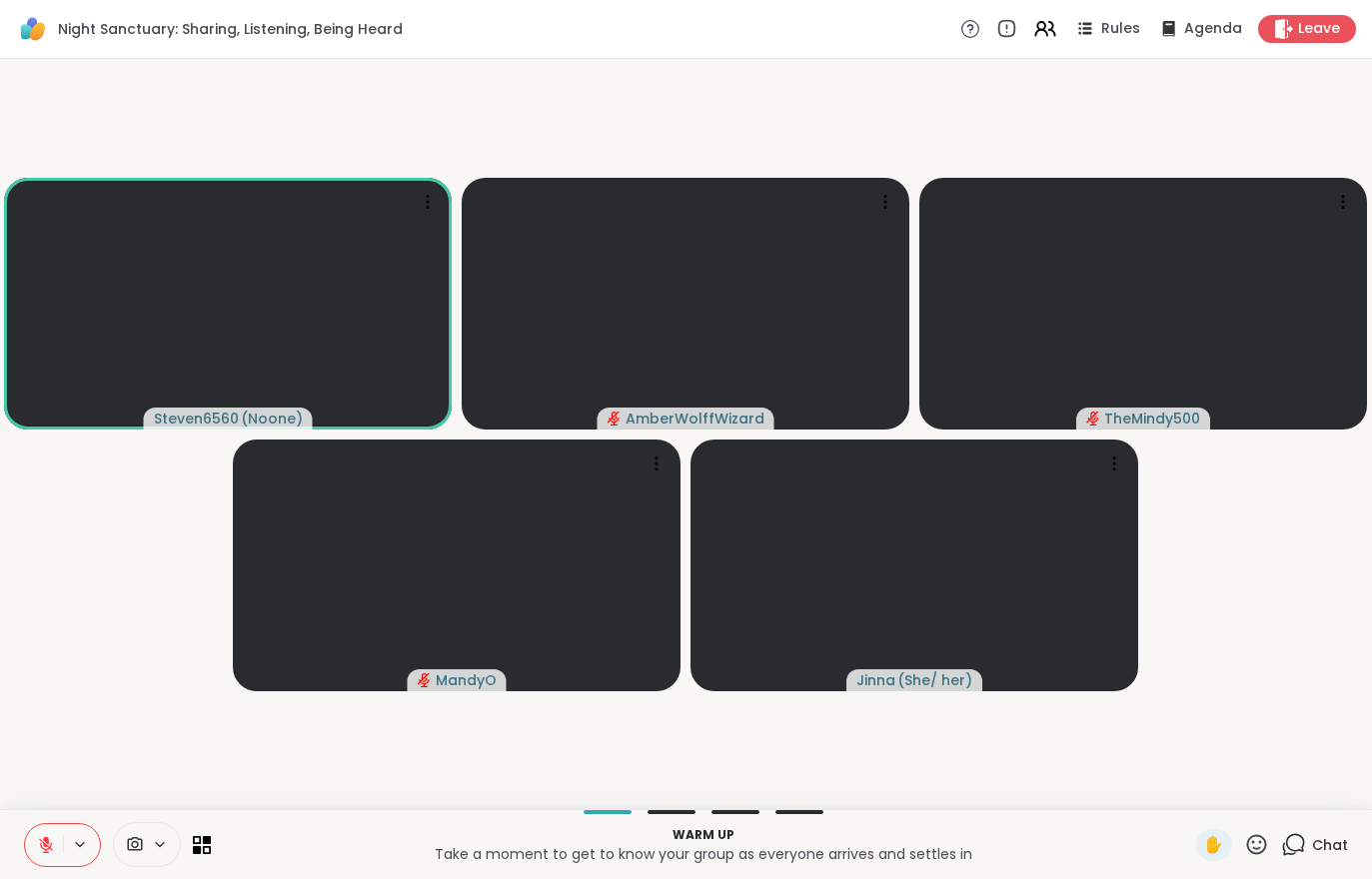 click 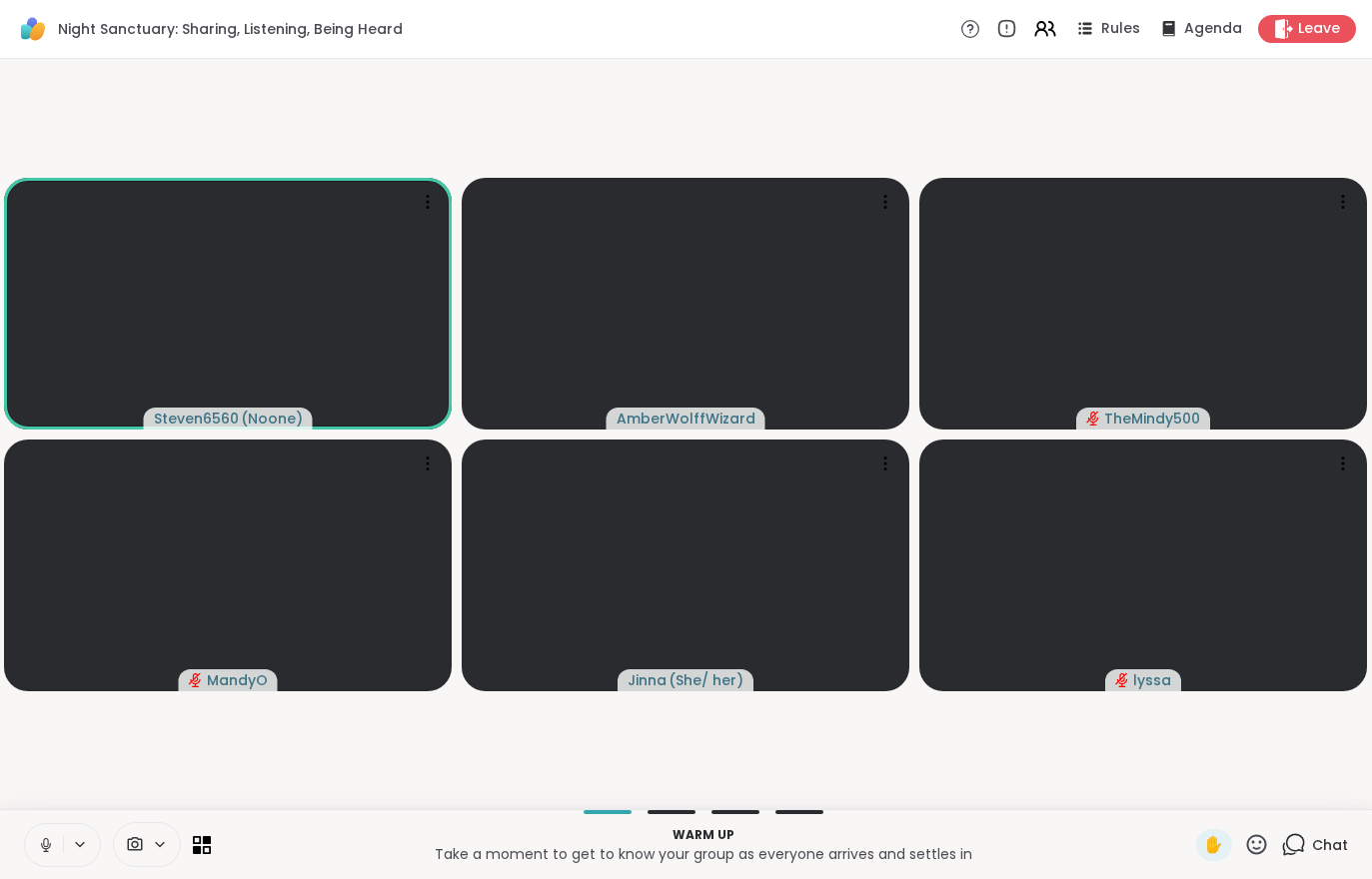 click 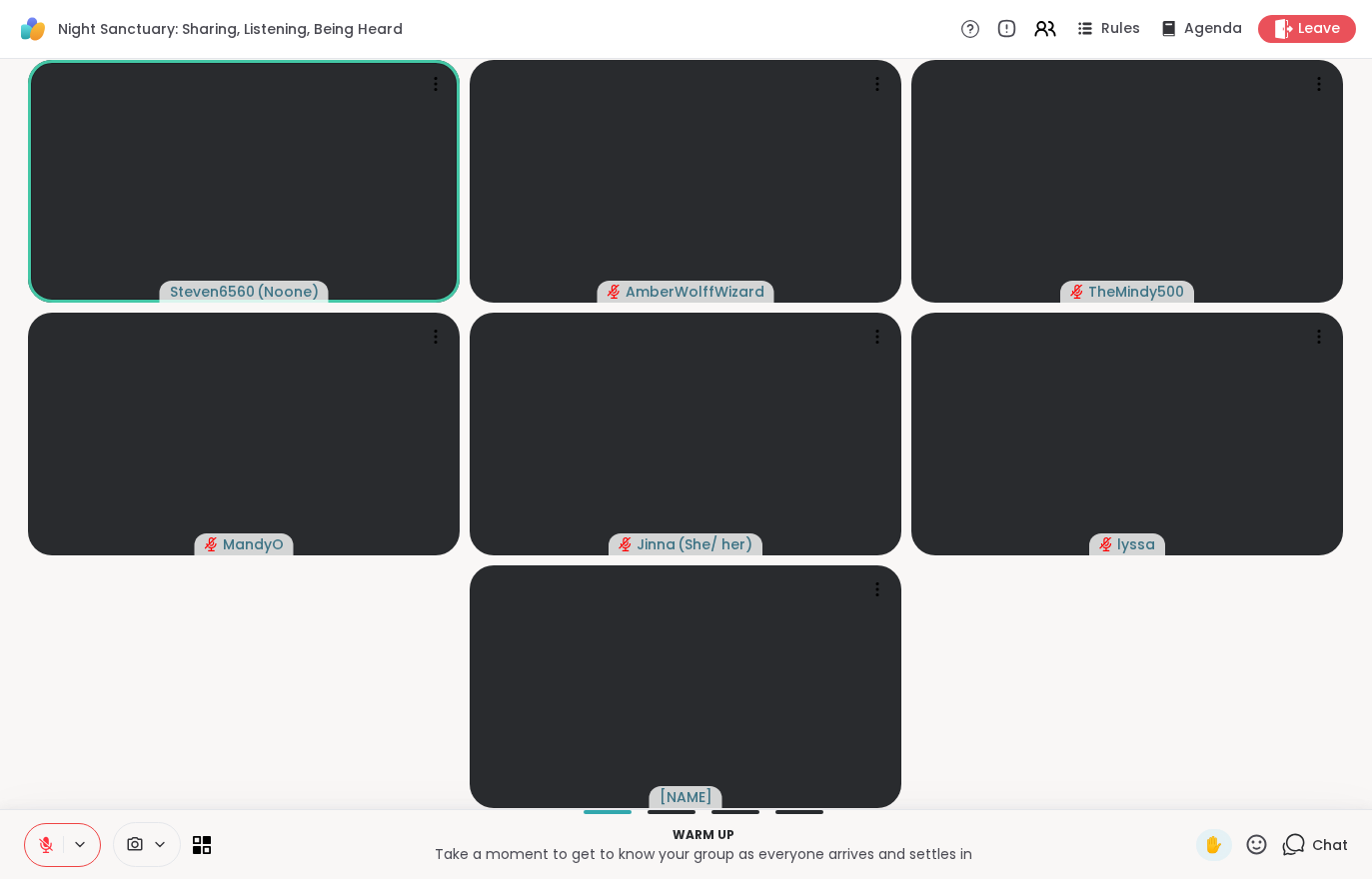 click 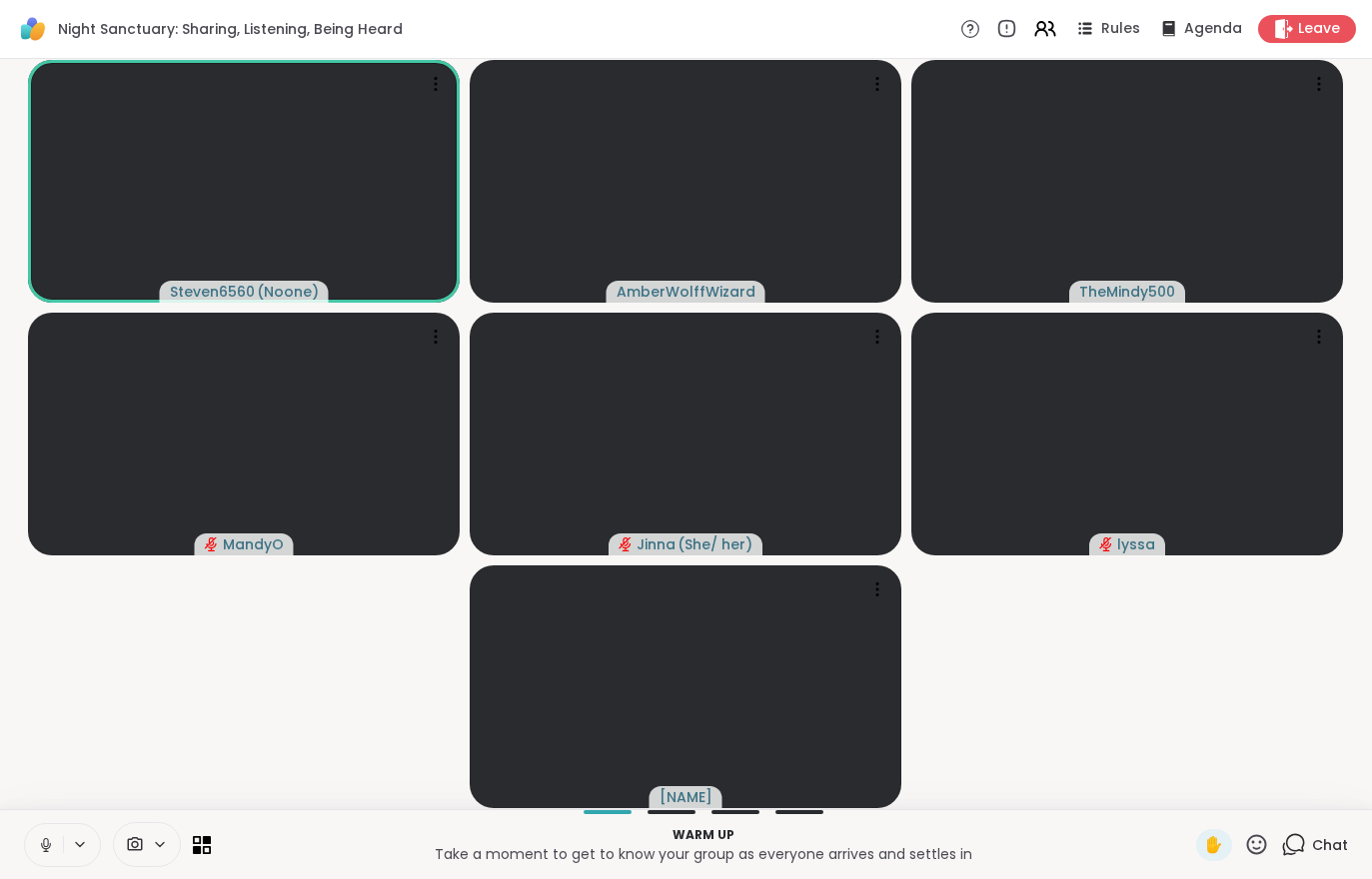 click at bounding box center (44, 845) 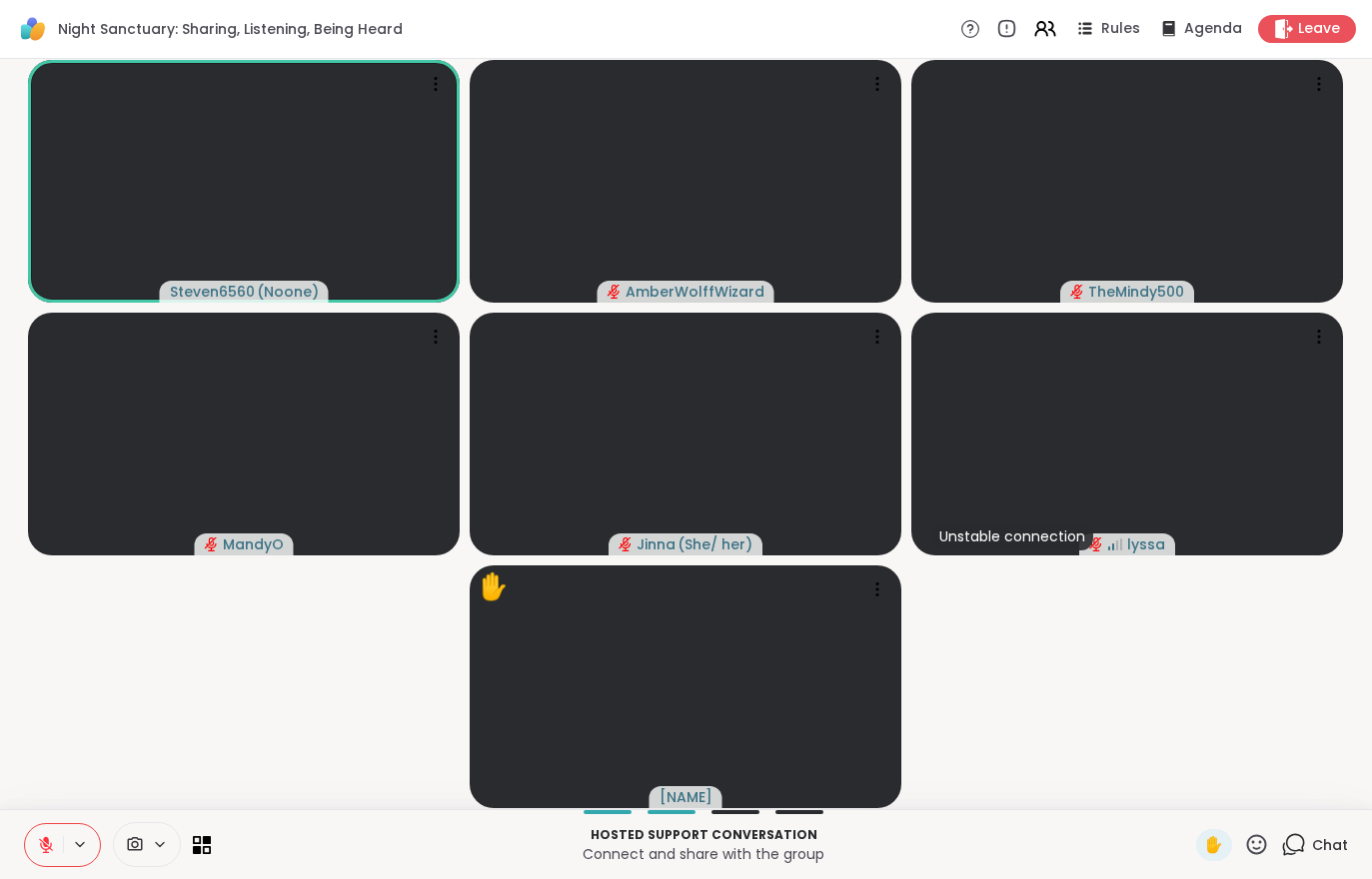 click on "✋" at bounding box center (1214, 845) 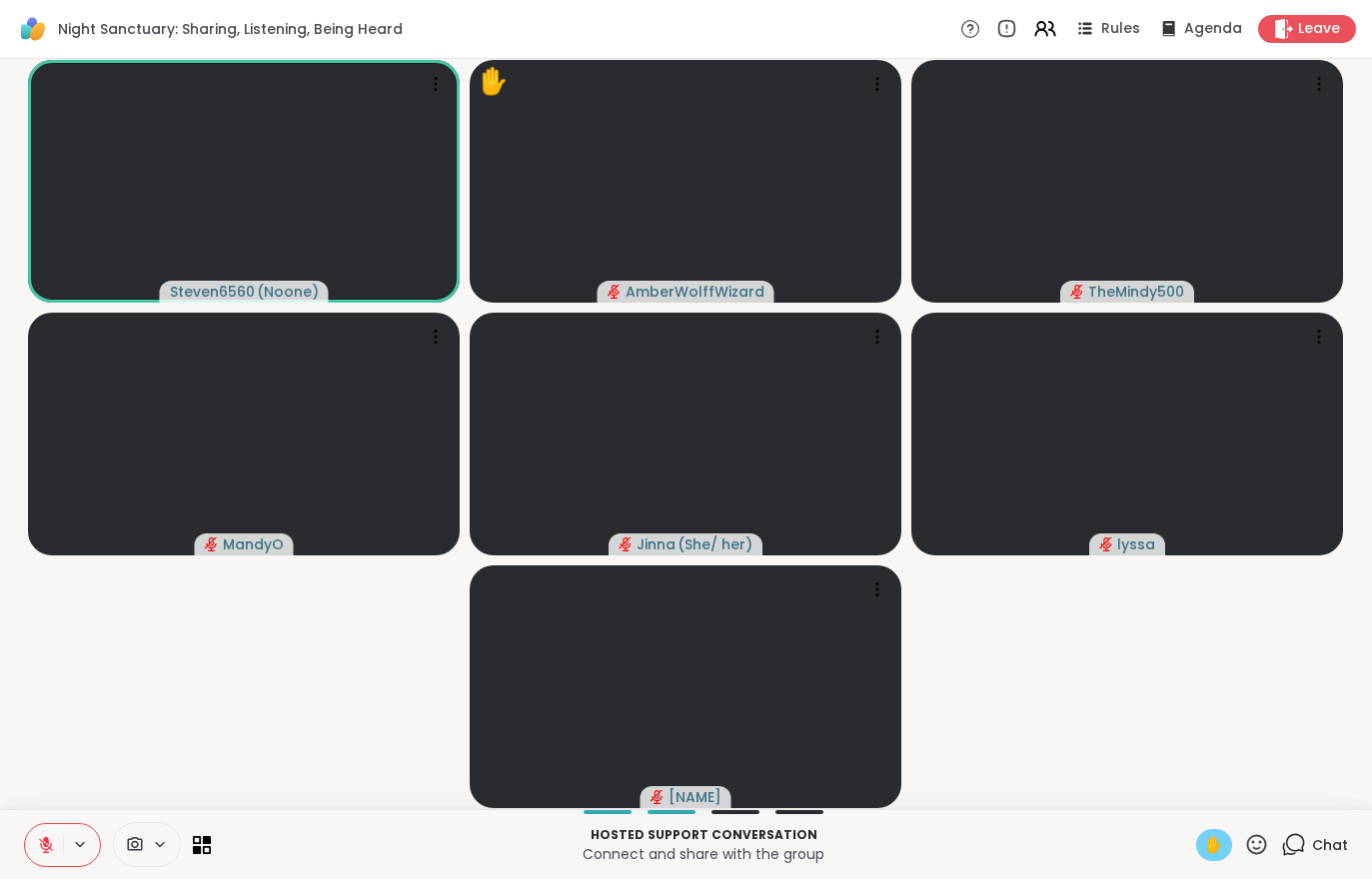 click at bounding box center [44, 845] 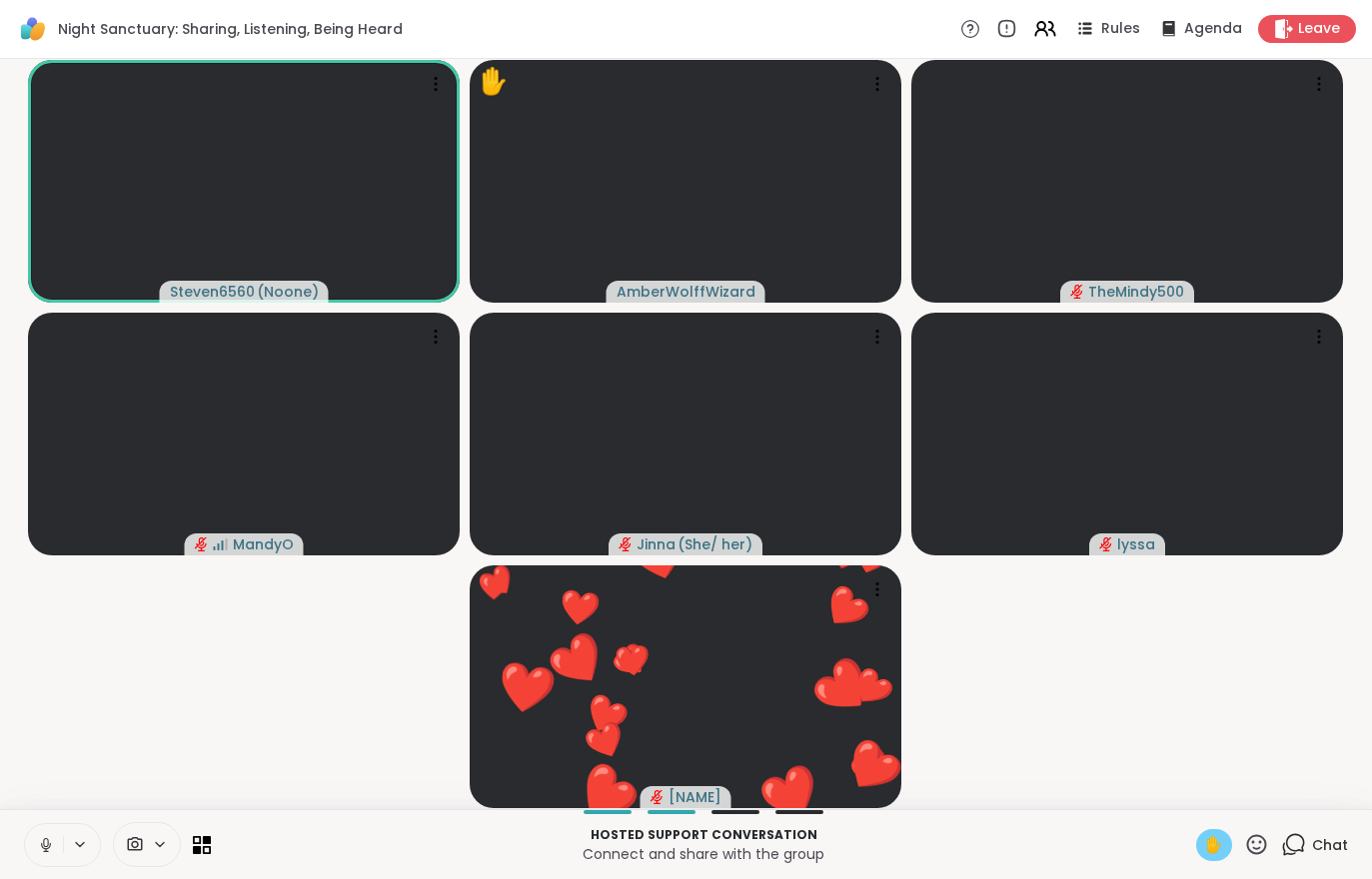click at bounding box center [44, 845] 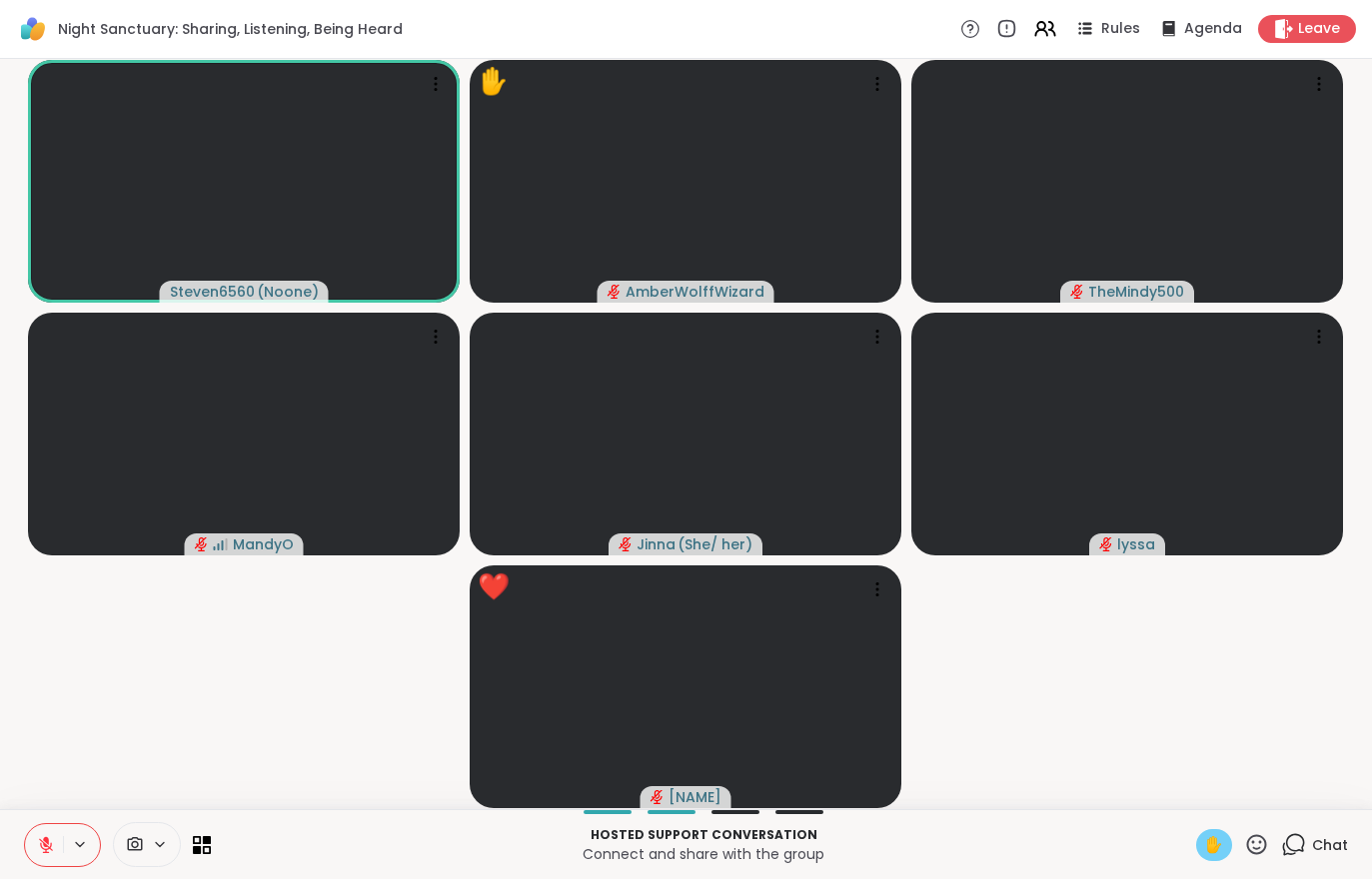 click on "✋" at bounding box center (1214, 845) 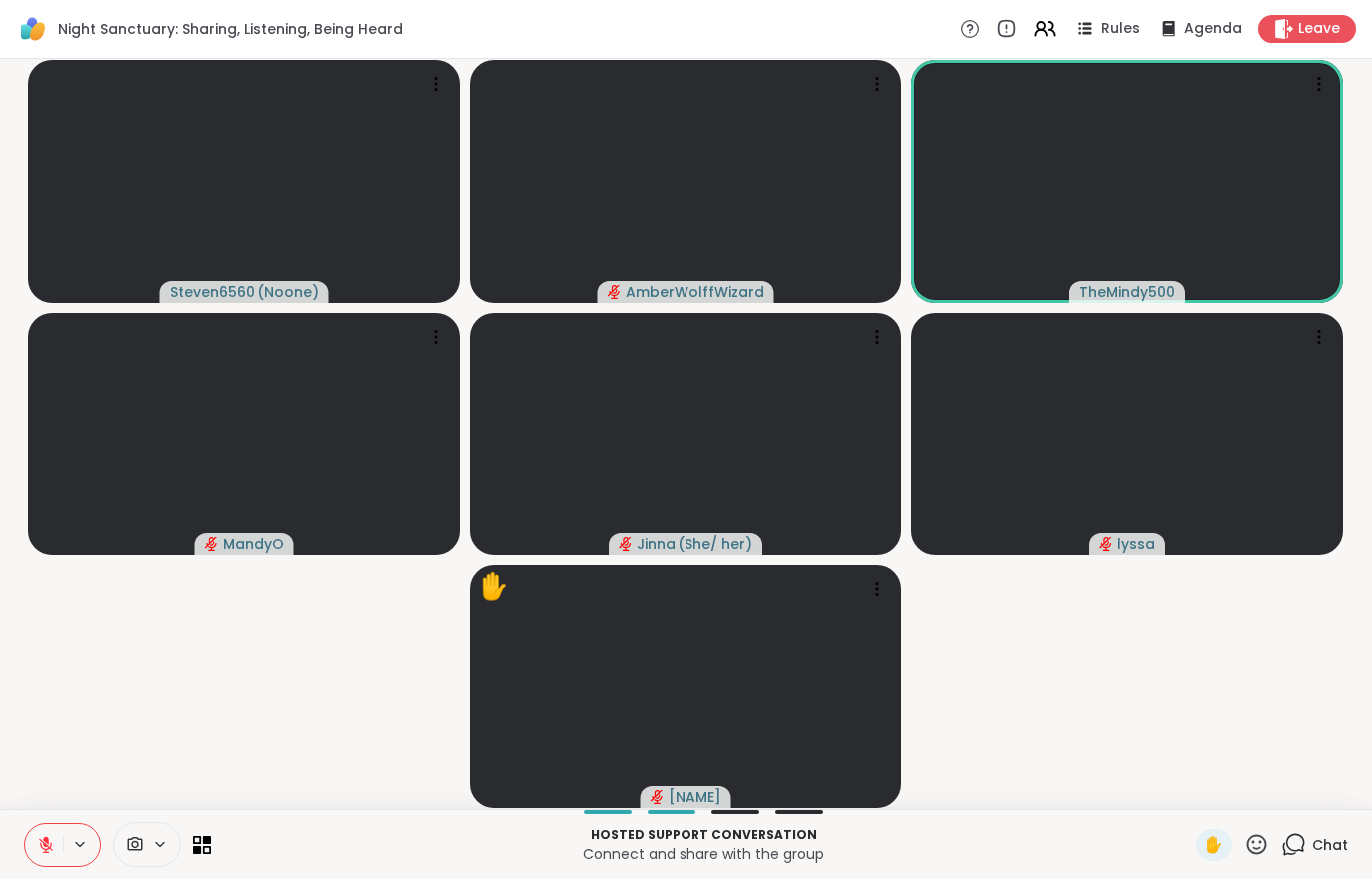 click on "Hosted support conversation Connect and share with the group ✋ Chat" at bounding box center [686, 844] 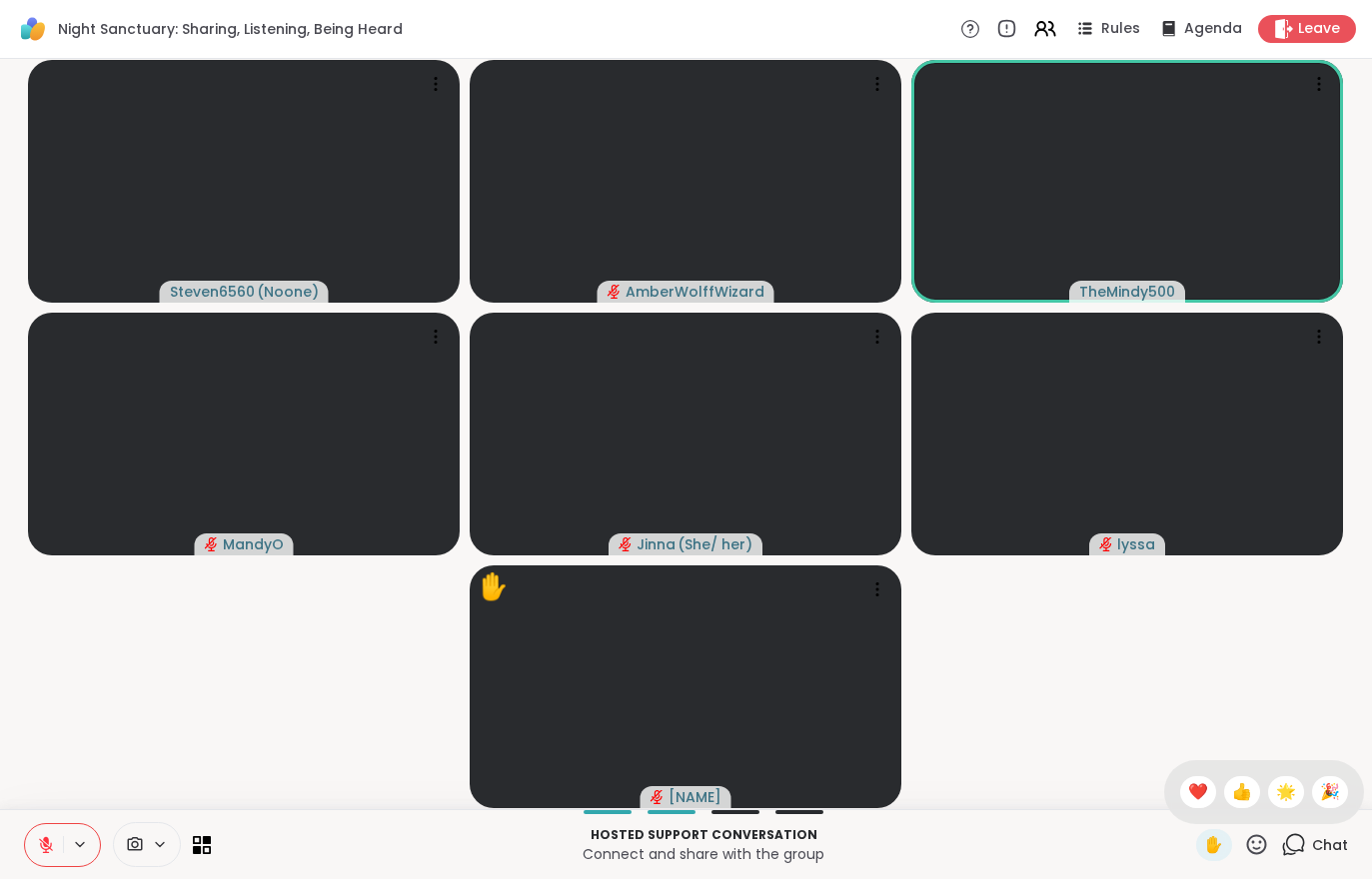click on "❤️" at bounding box center [1198, 792] 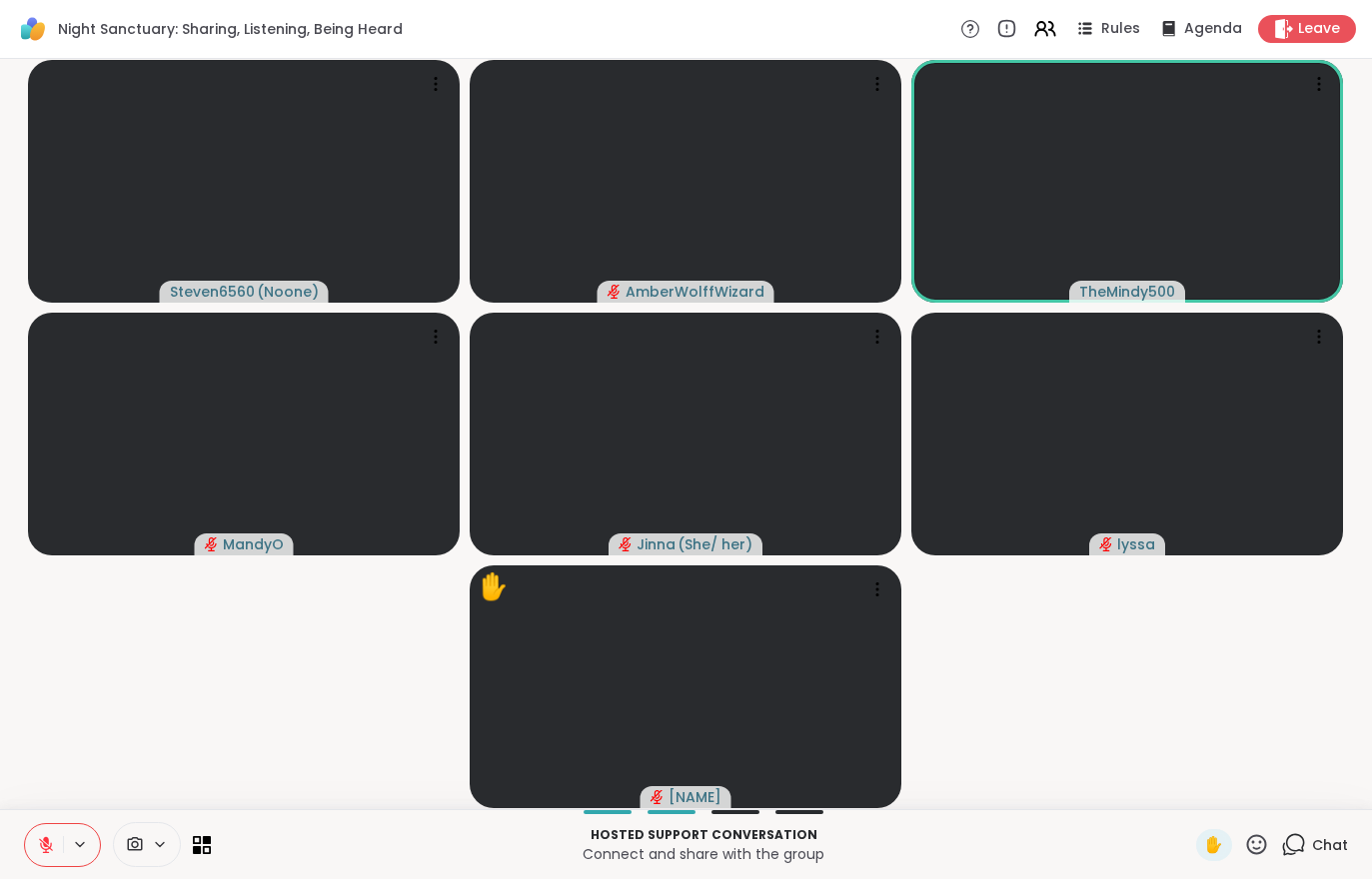 click 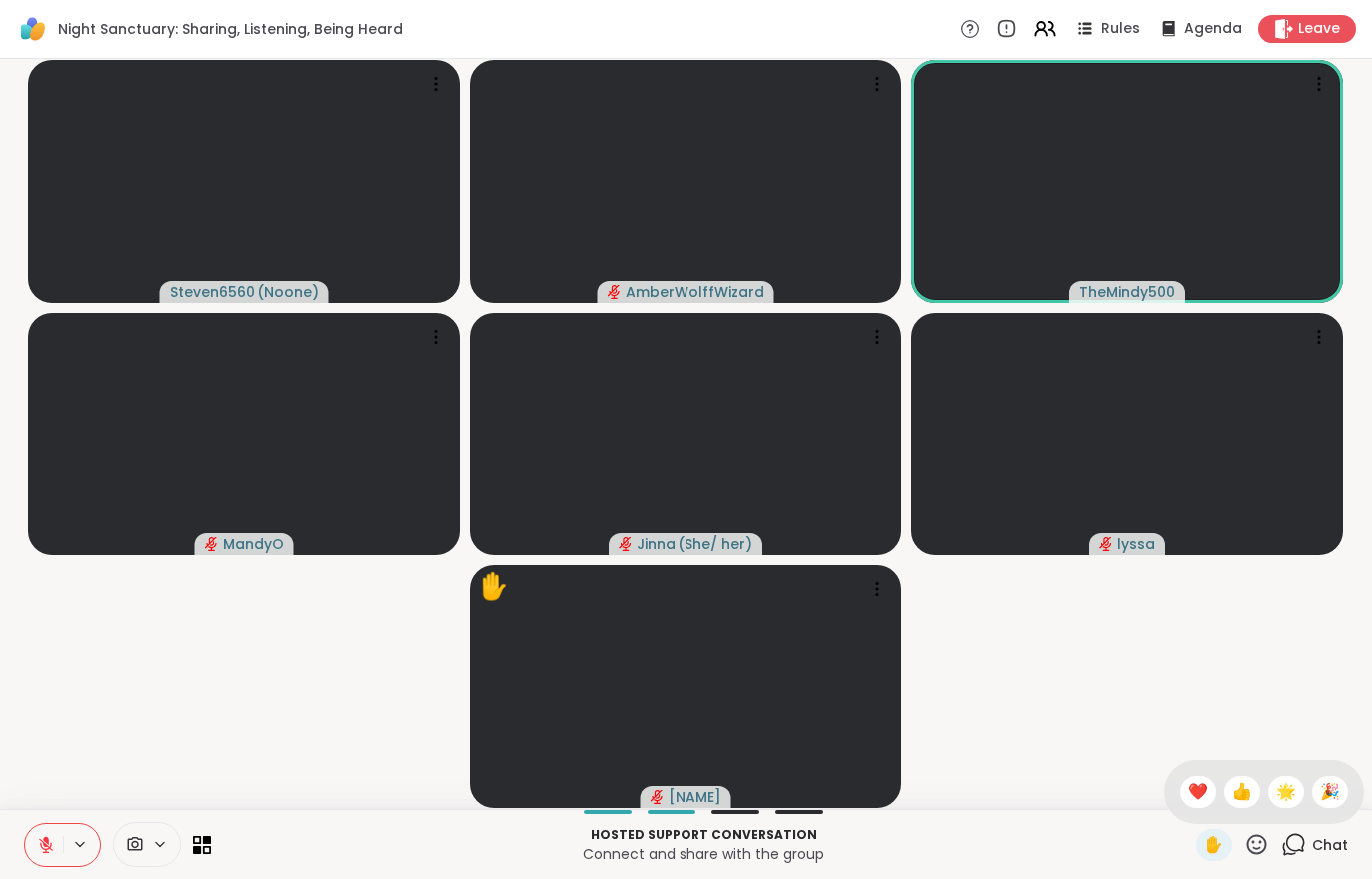 click on "❤️" at bounding box center [1198, 792] 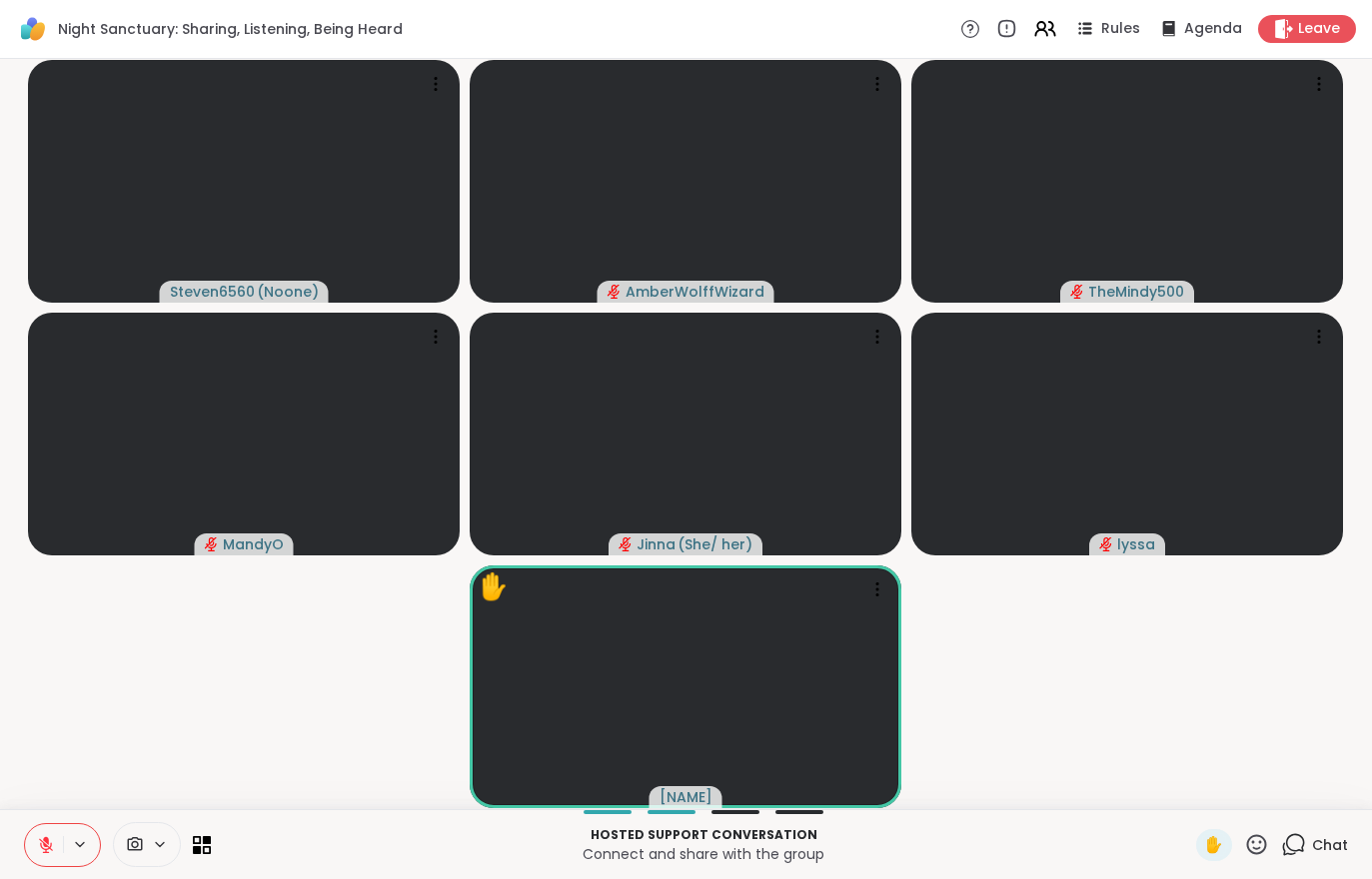click on "Chat" at bounding box center (1330, 845) 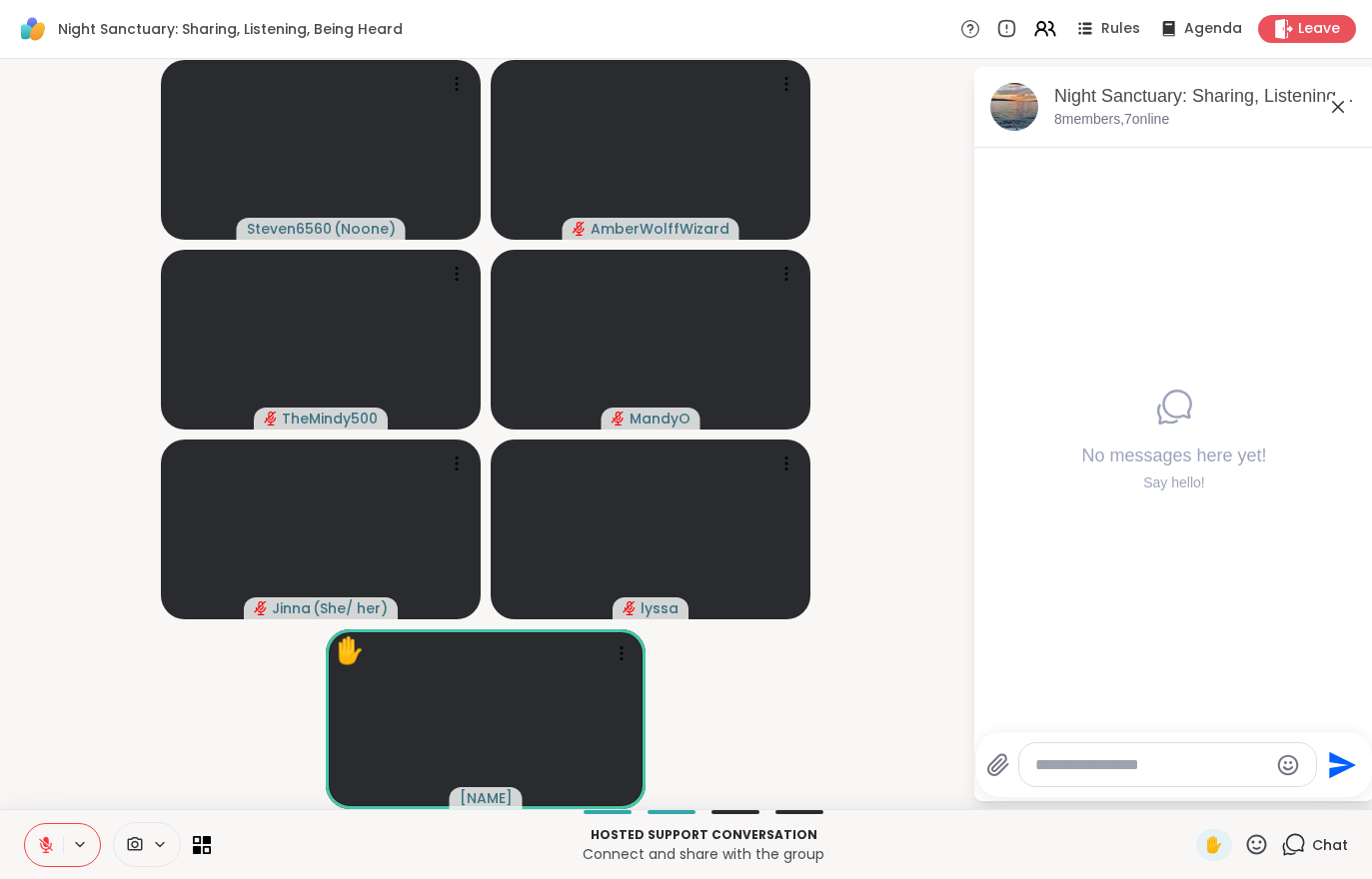 click at bounding box center (1151, 765) 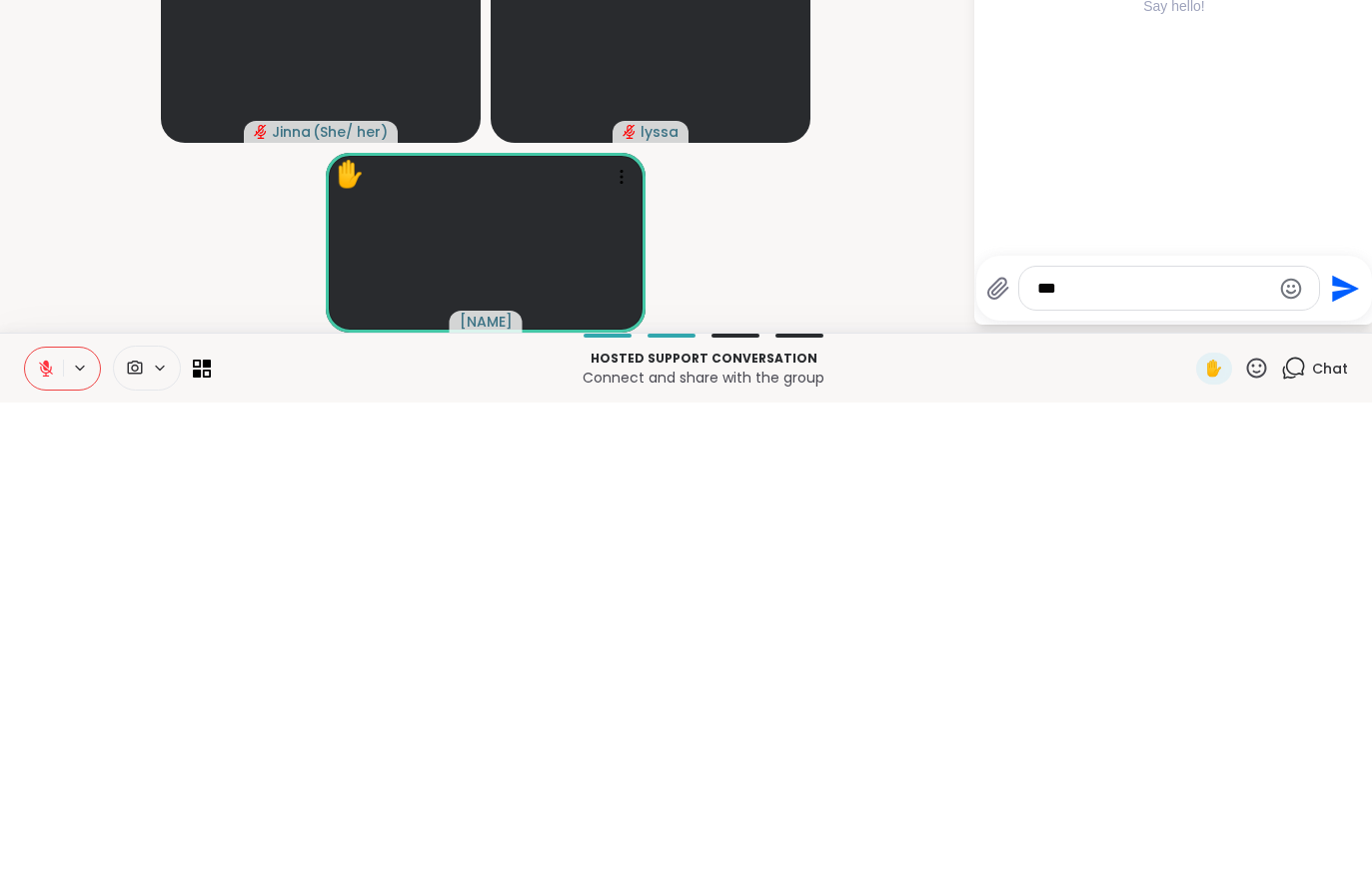 type on "***" 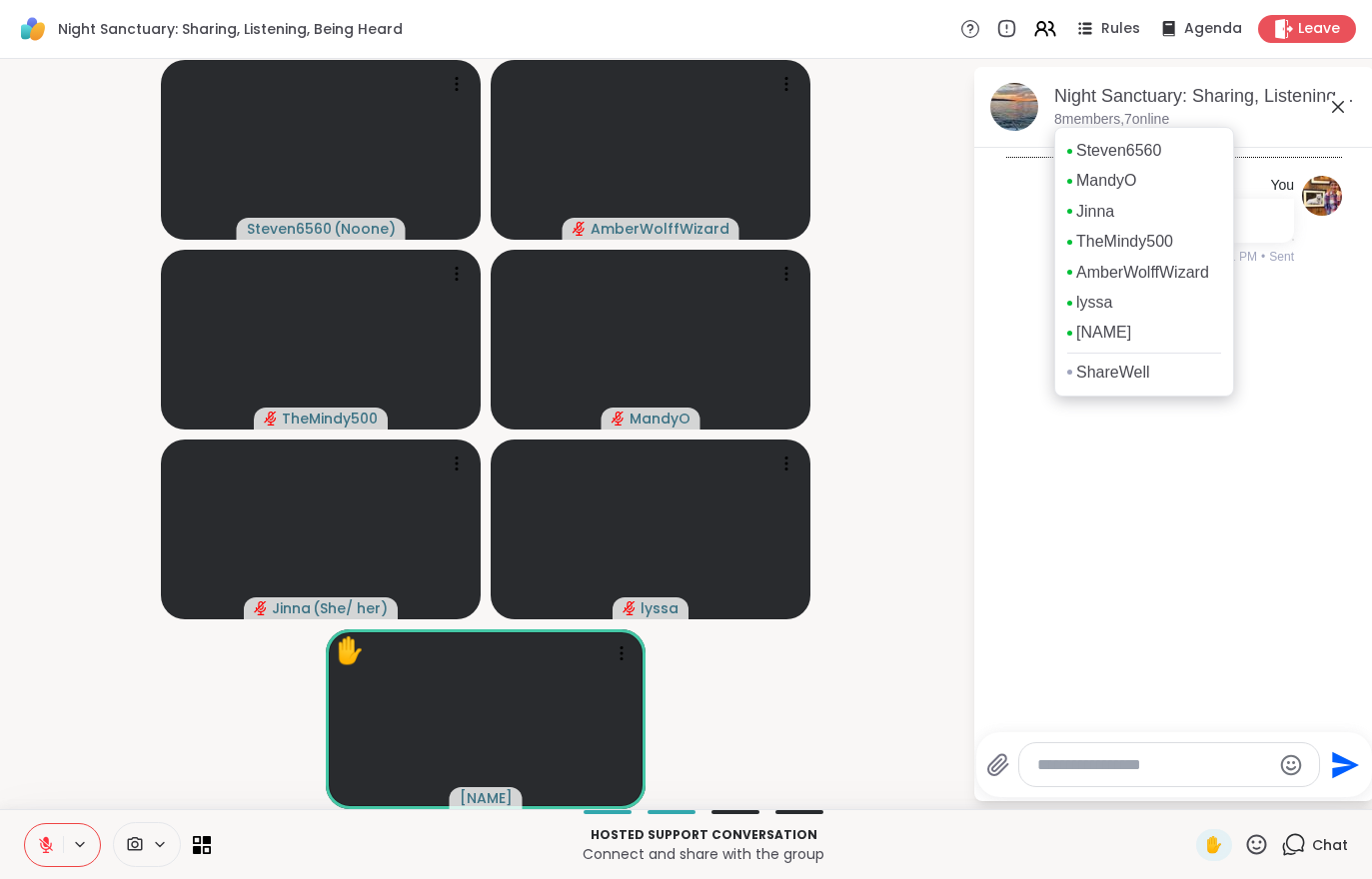 click on "Chat" at bounding box center (1330, 845) 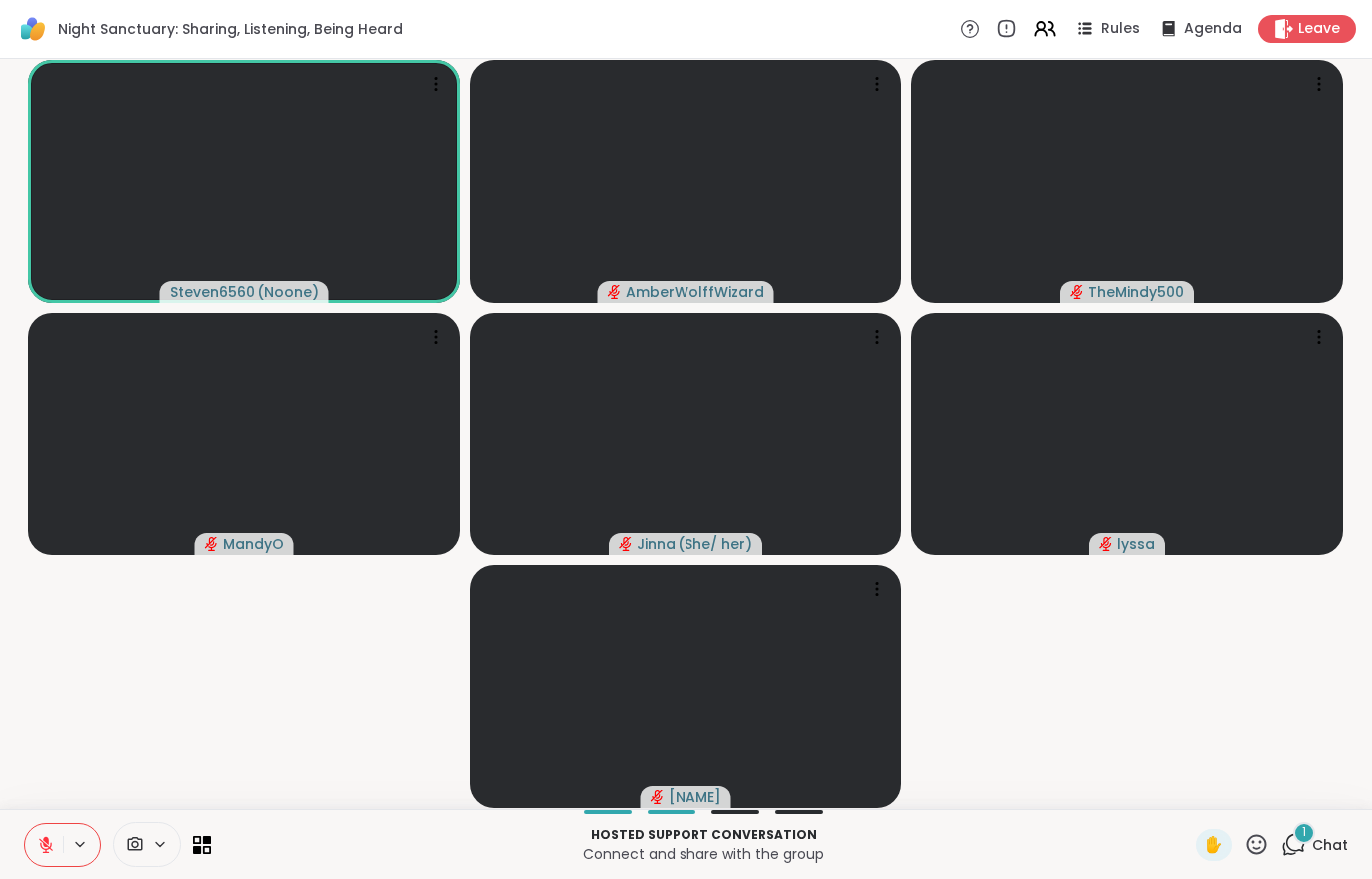 click on "1 Chat" at bounding box center [1314, 845] 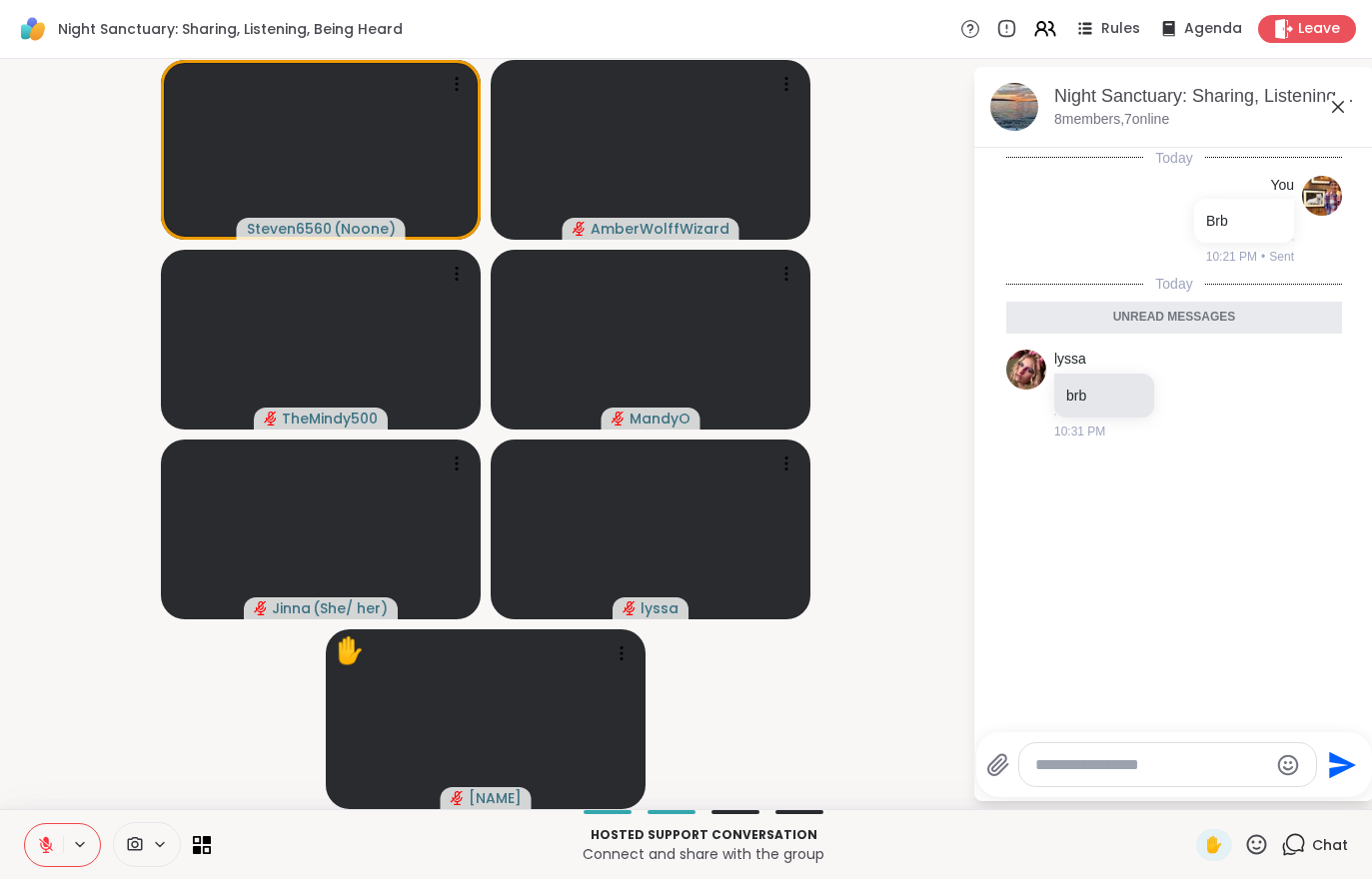 click 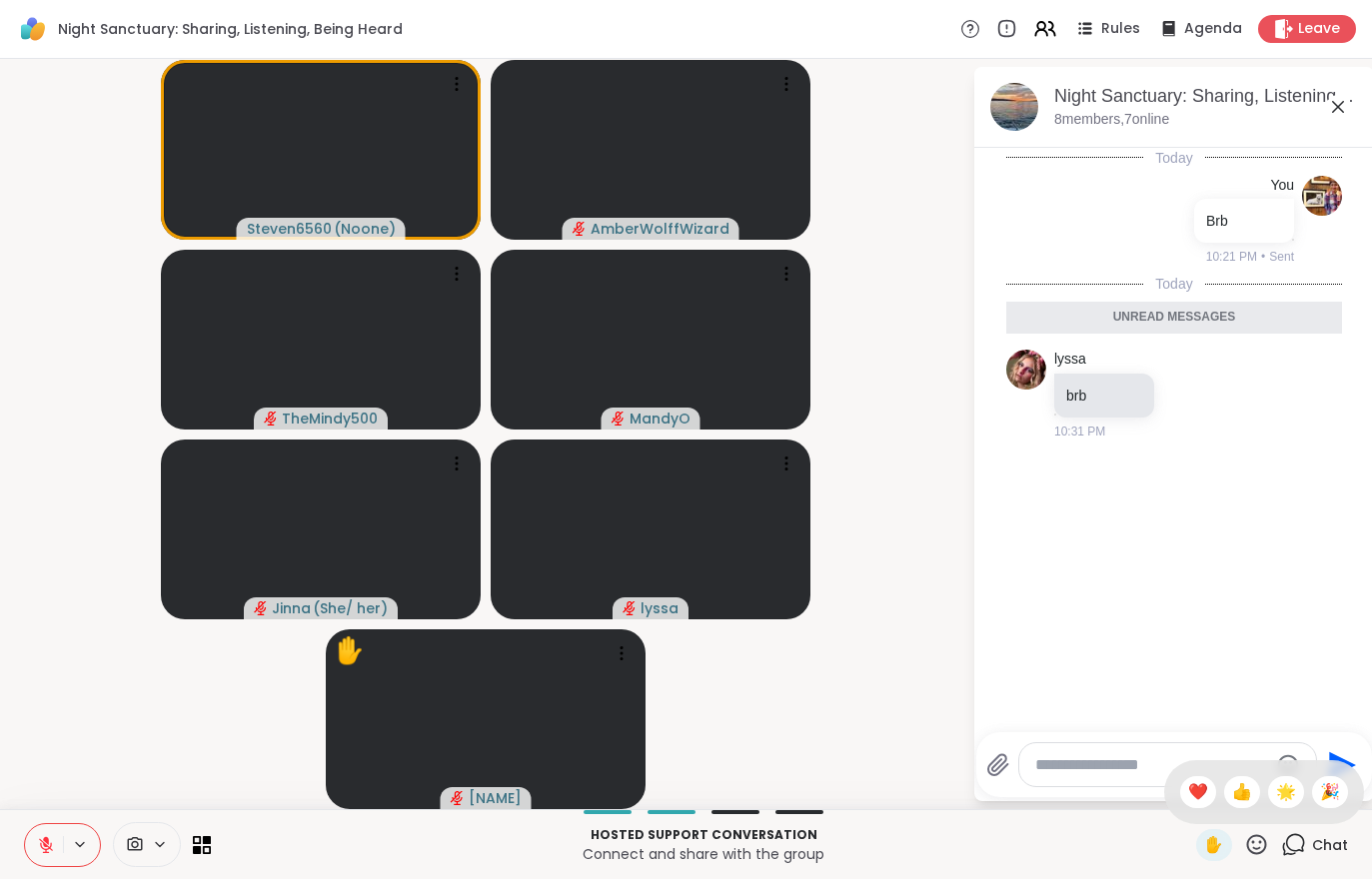 click on "Connect and share with the group" at bounding box center (703, 854) 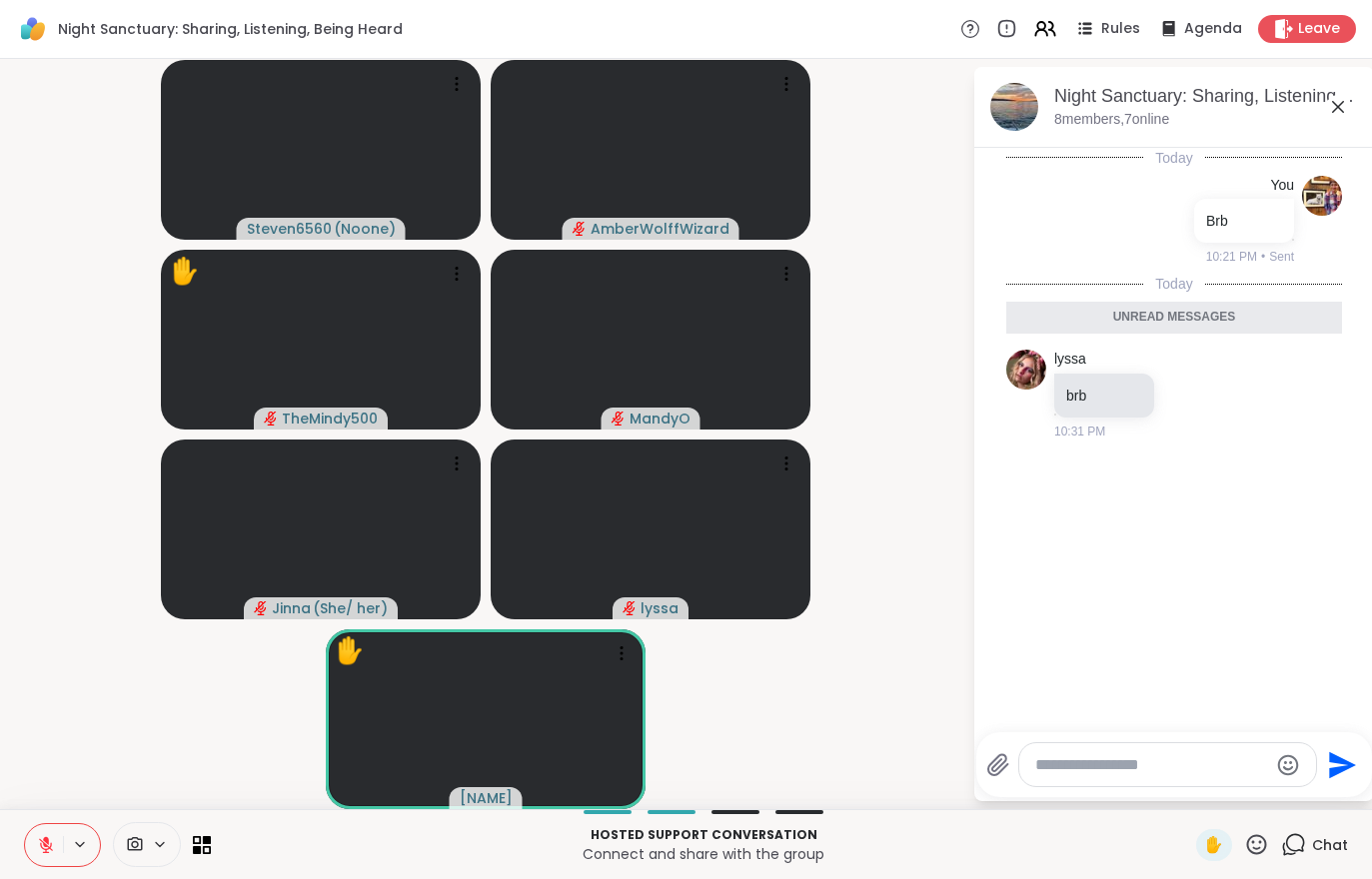 click on "✋" at bounding box center [1214, 845] 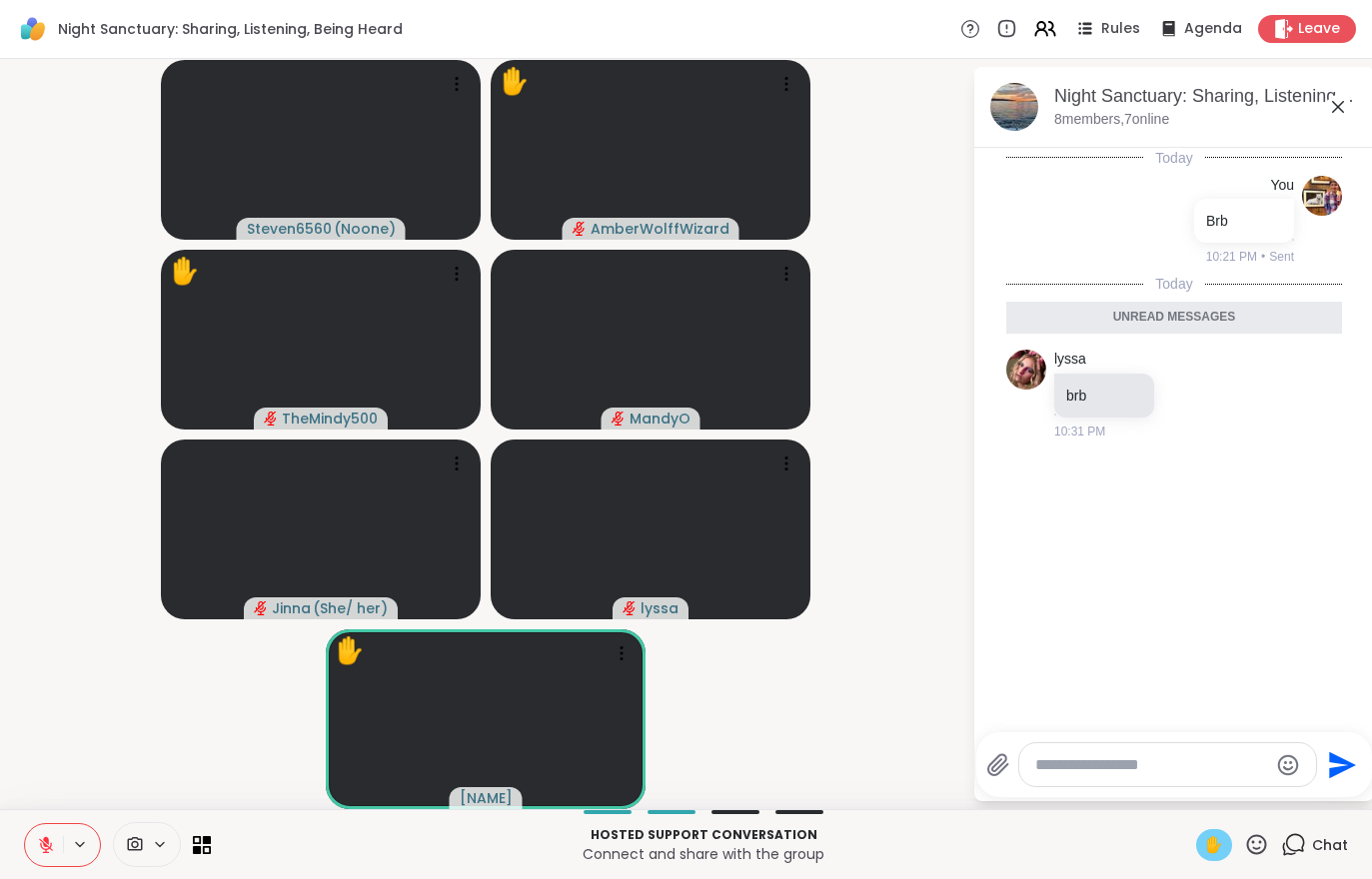 click on "✋" at bounding box center [1214, 845] 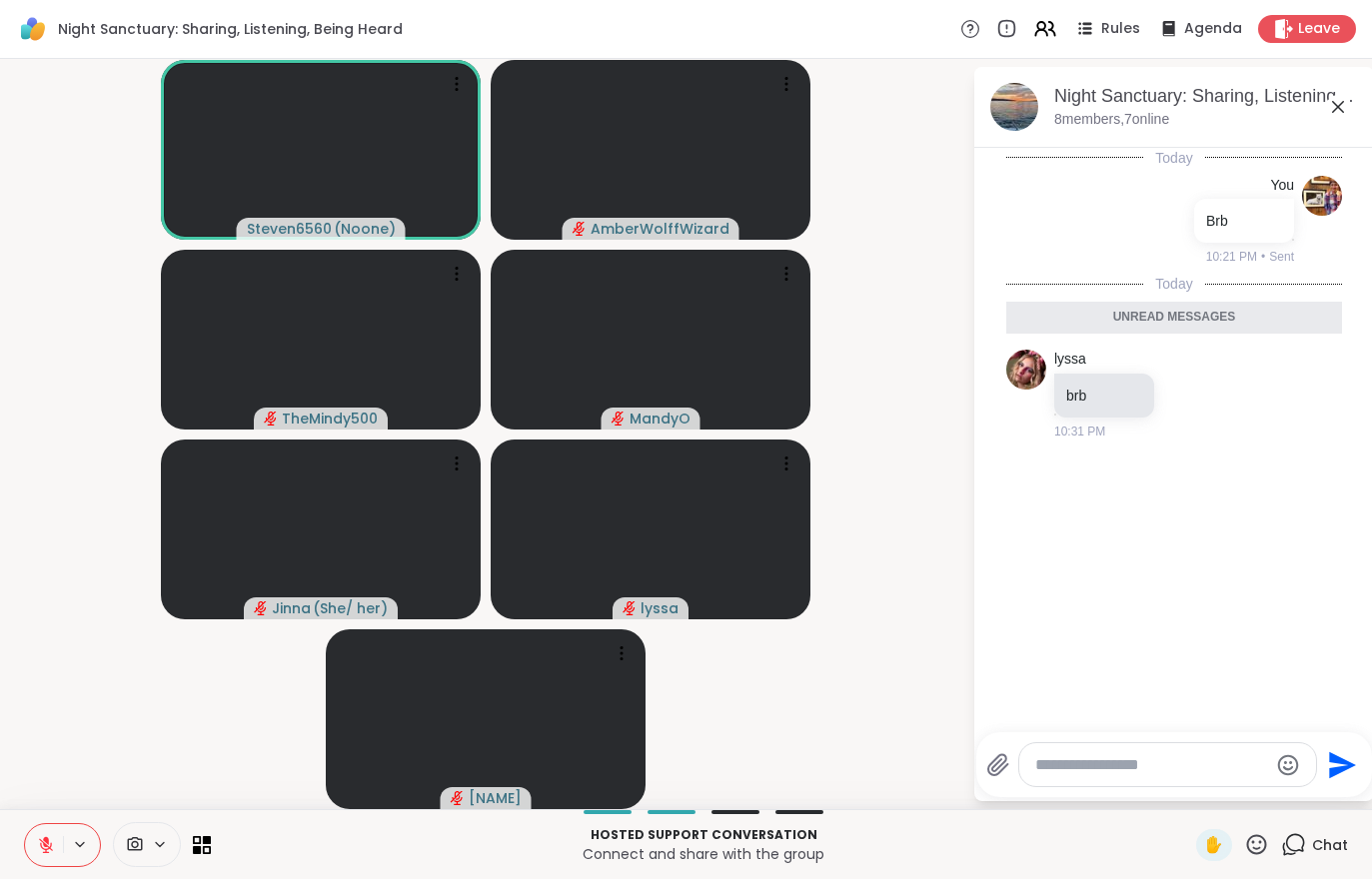 click 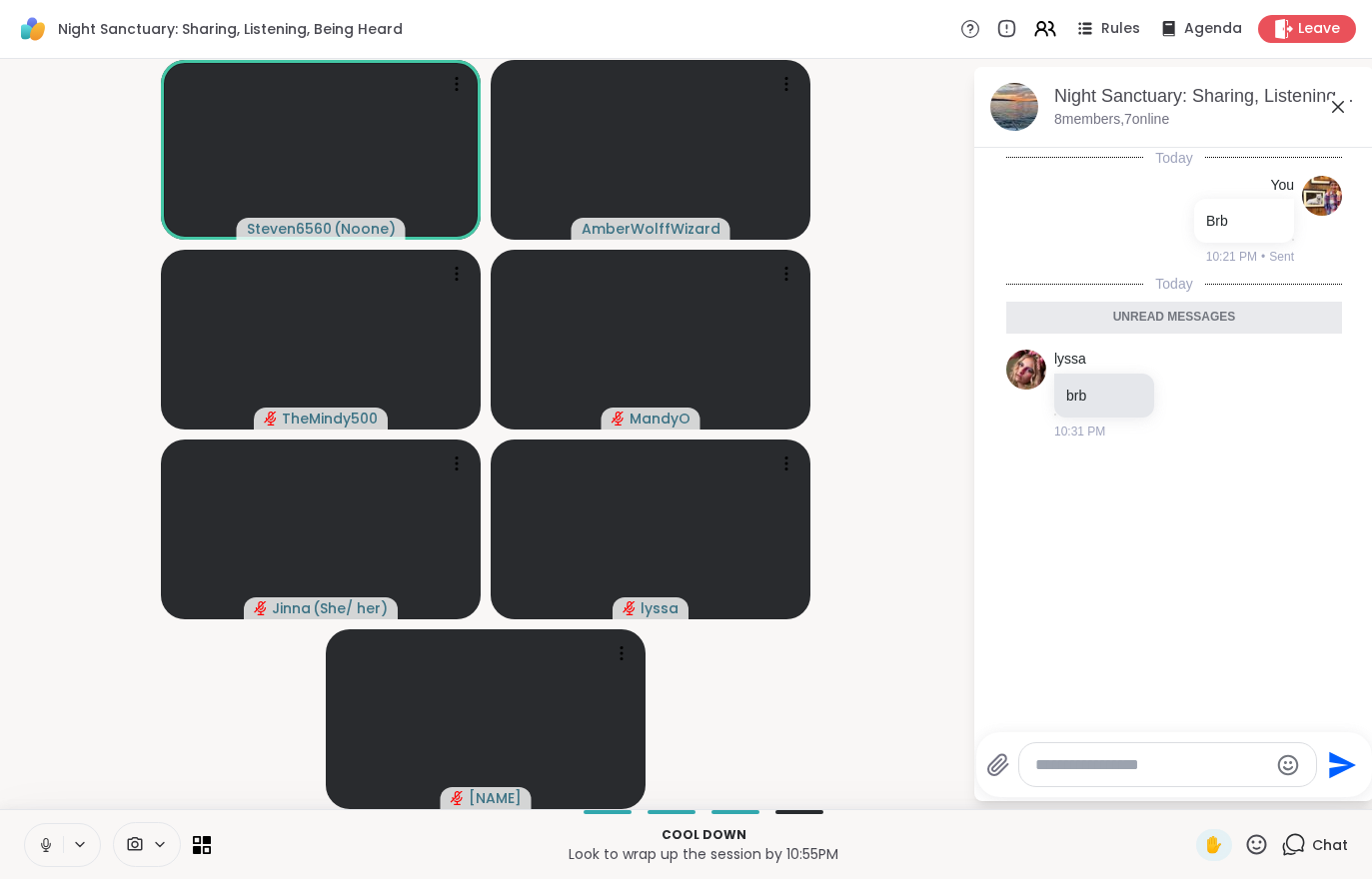 click at bounding box center [44, 845] 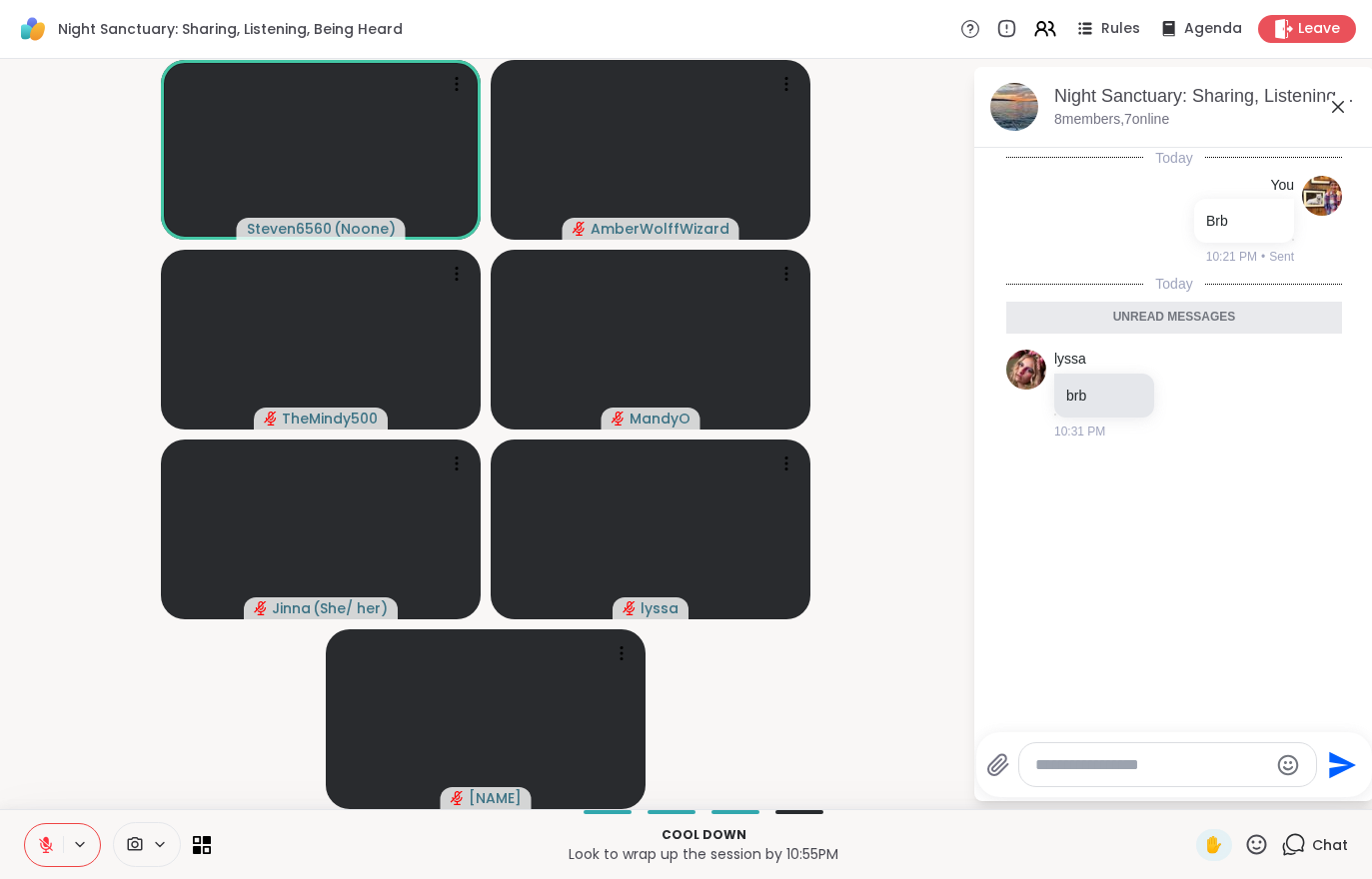 click on "✋" at bounding box center (1214, 845) 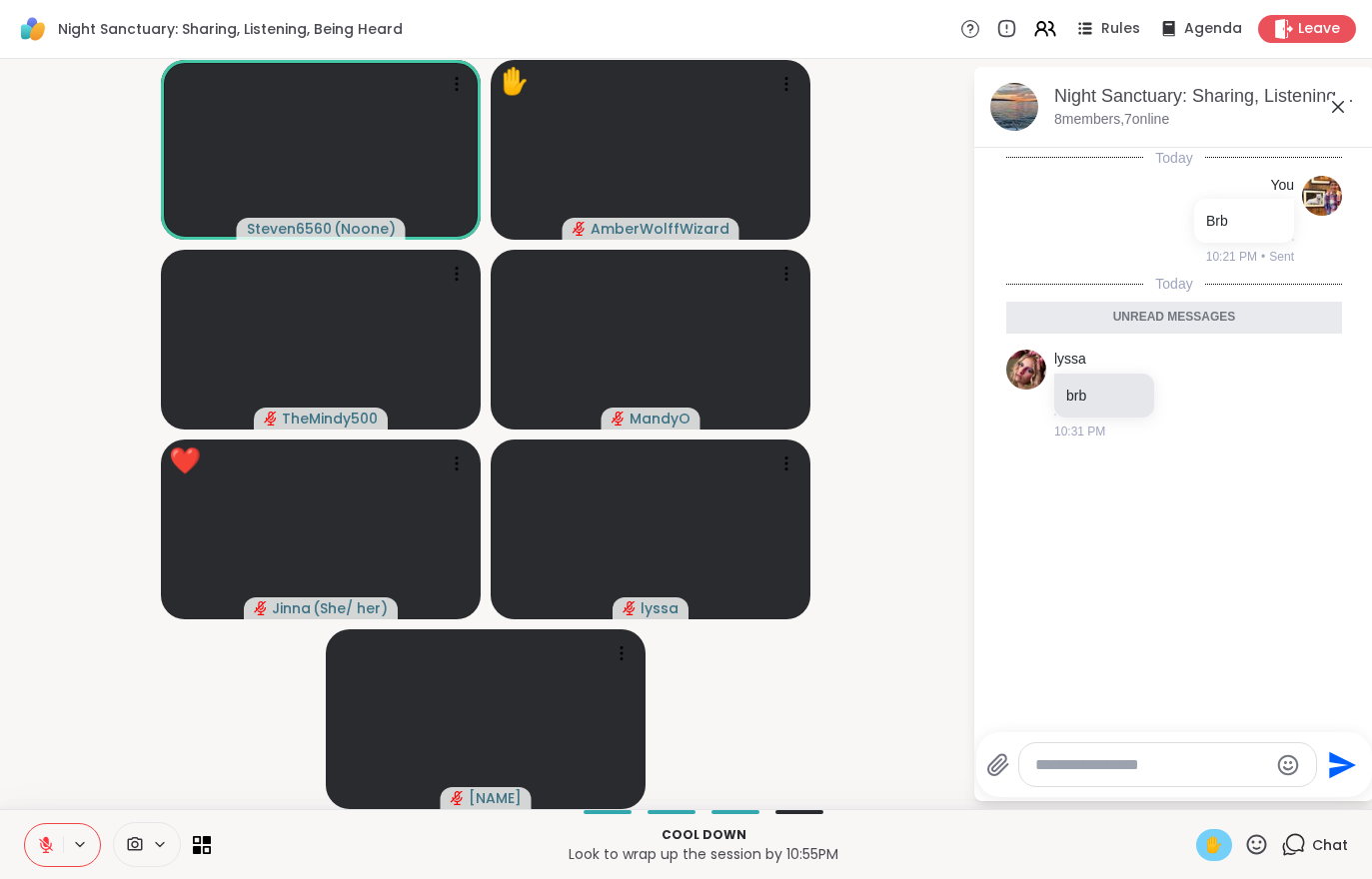 click at bounding box center (44, 845) 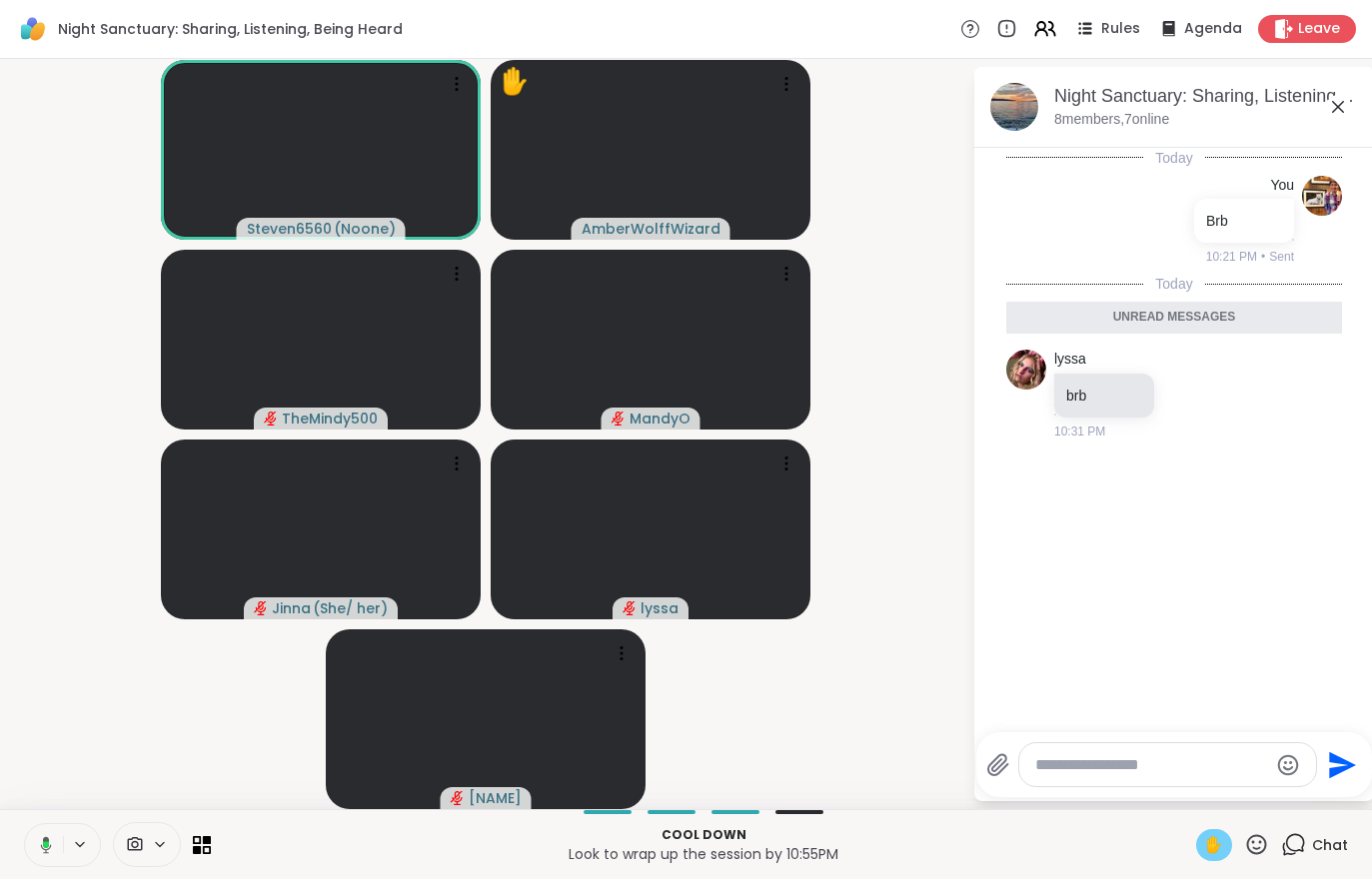 click at bounding box center (147, 844) 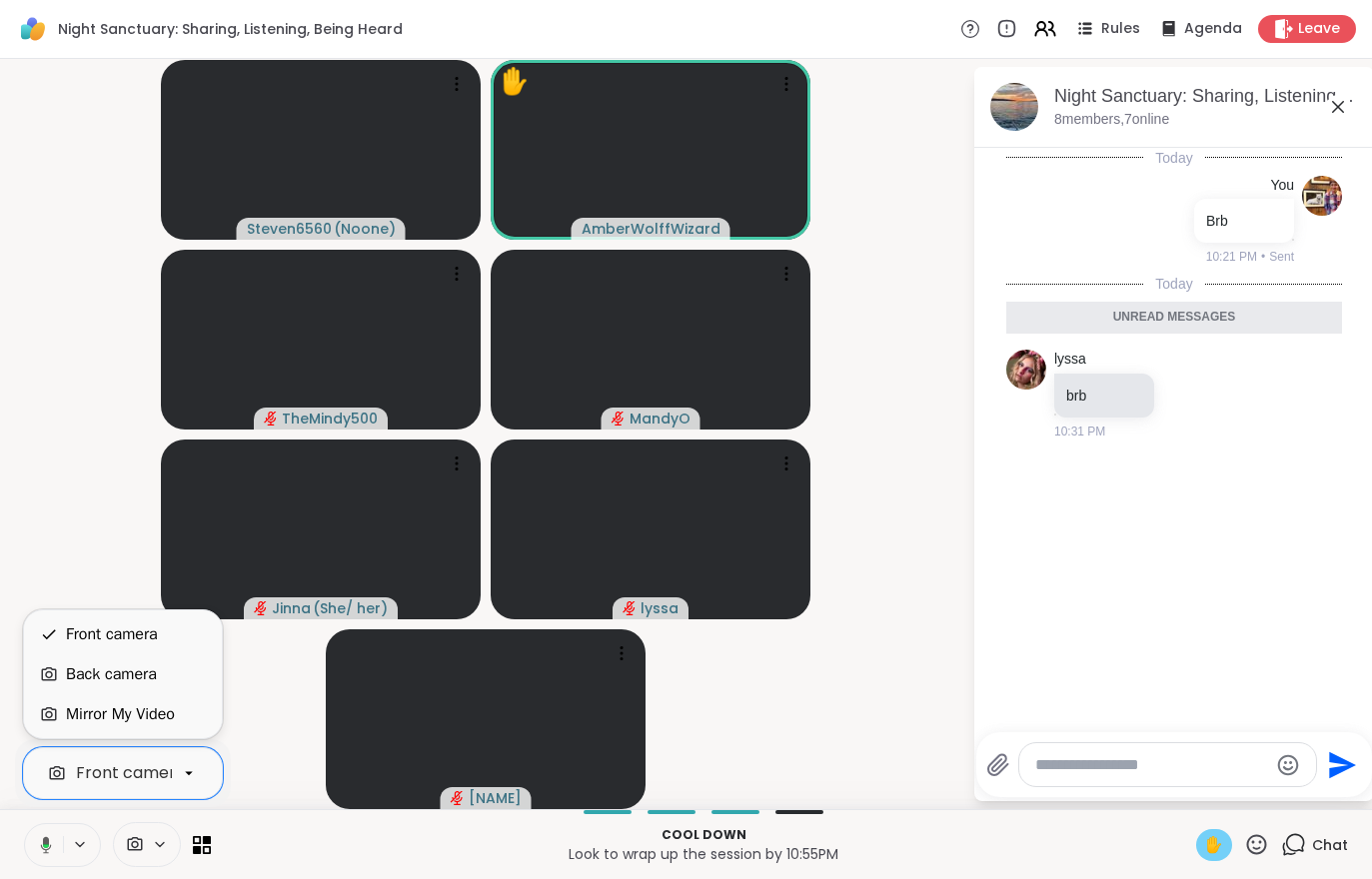 click on "Mirror My Video" at bounding box center (120, 714) 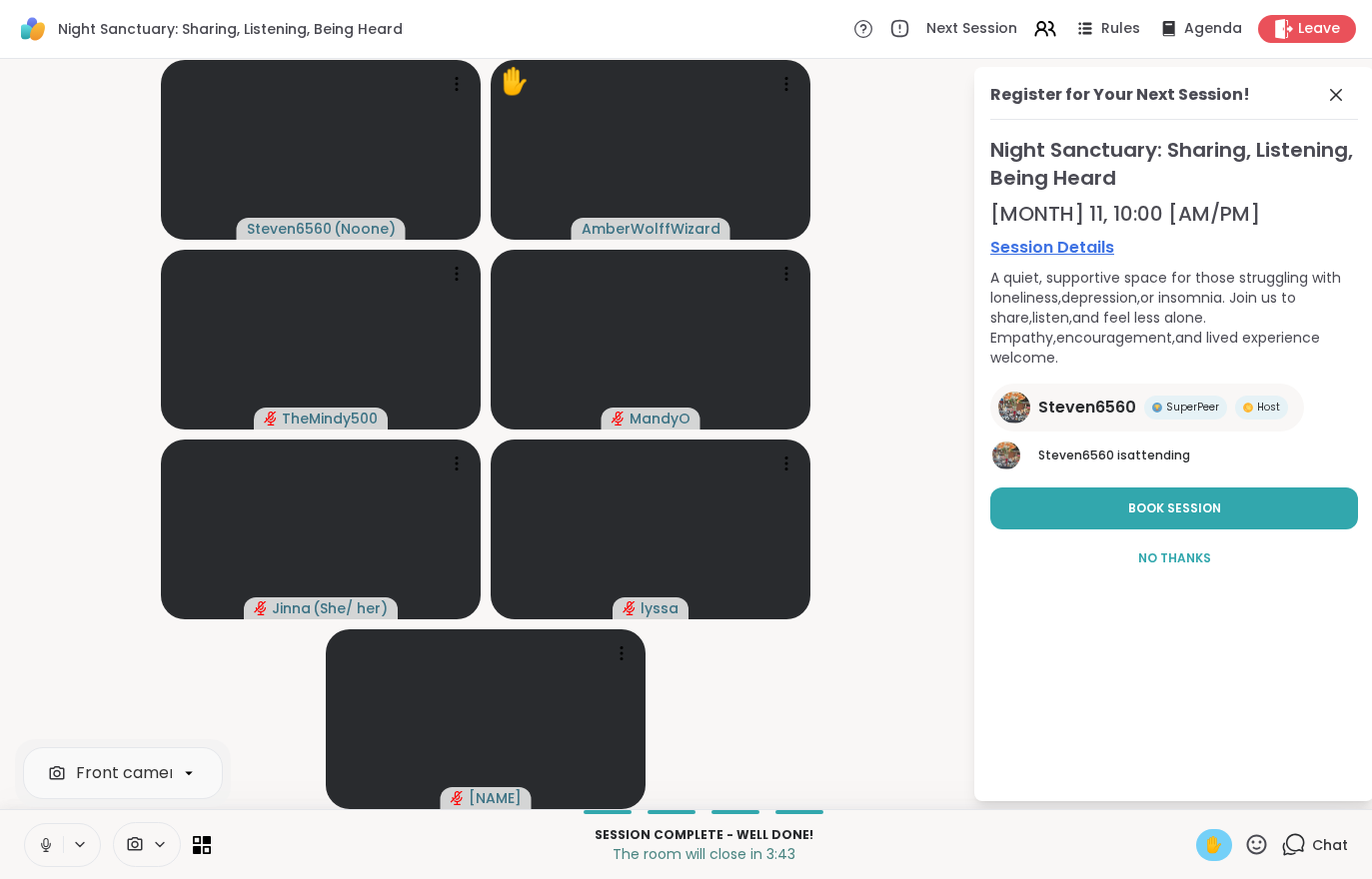 click on "✋" at bounding box center (1214, 845) 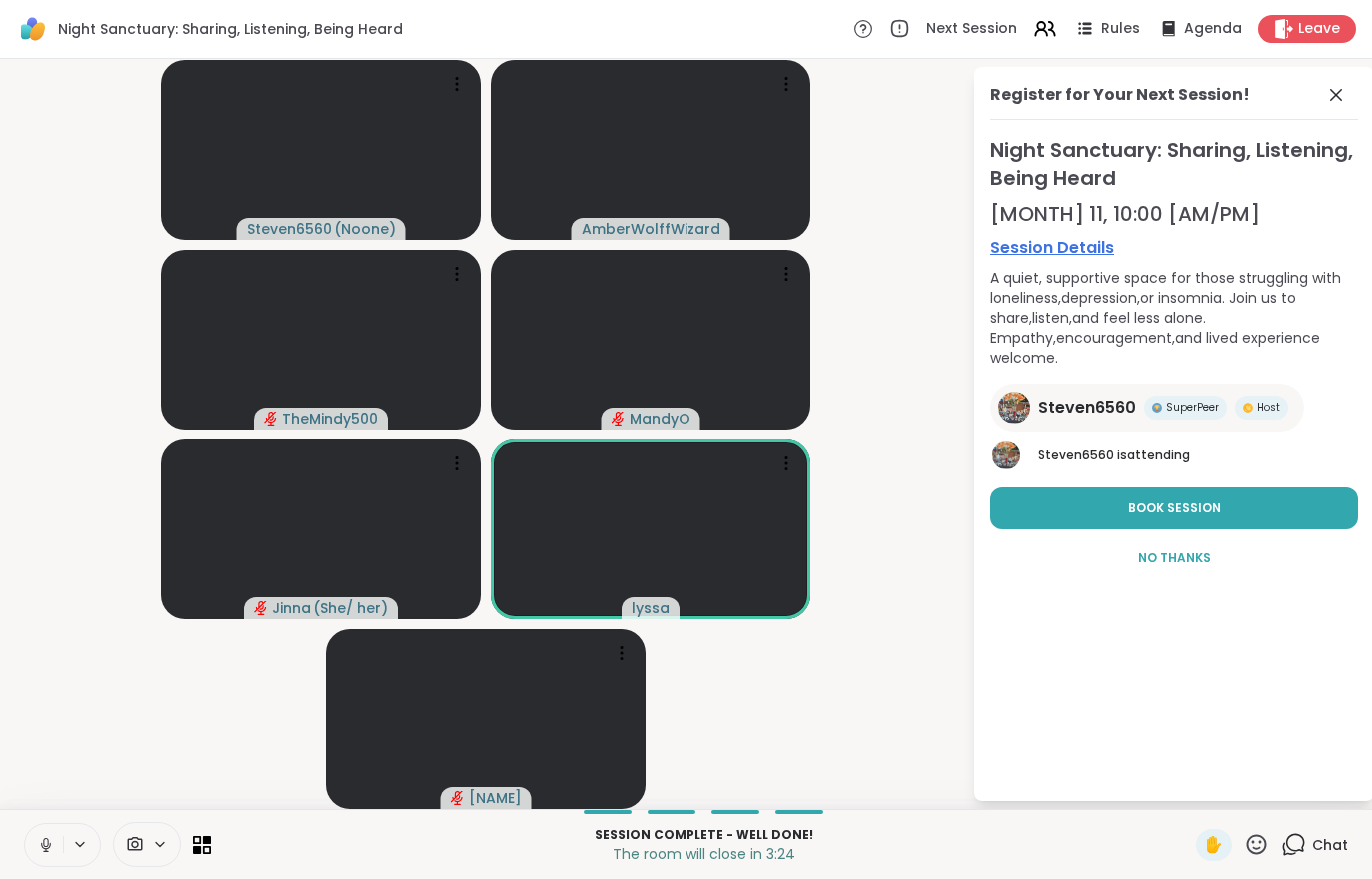 click on "Chat" at bounding box center [1330, 845] 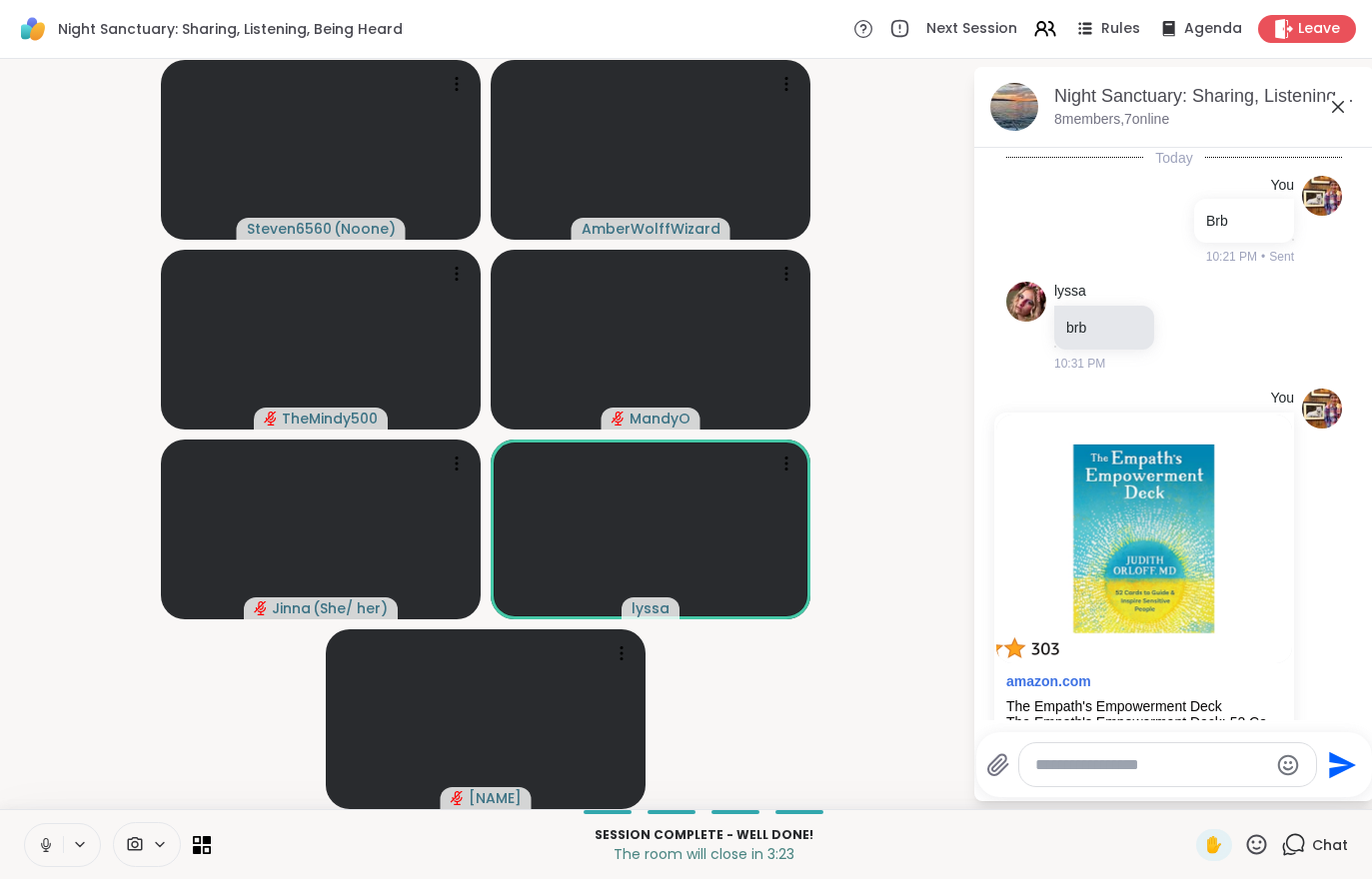 scroll, scrollTop: 109, scrollLeft: 0, axis: vertical 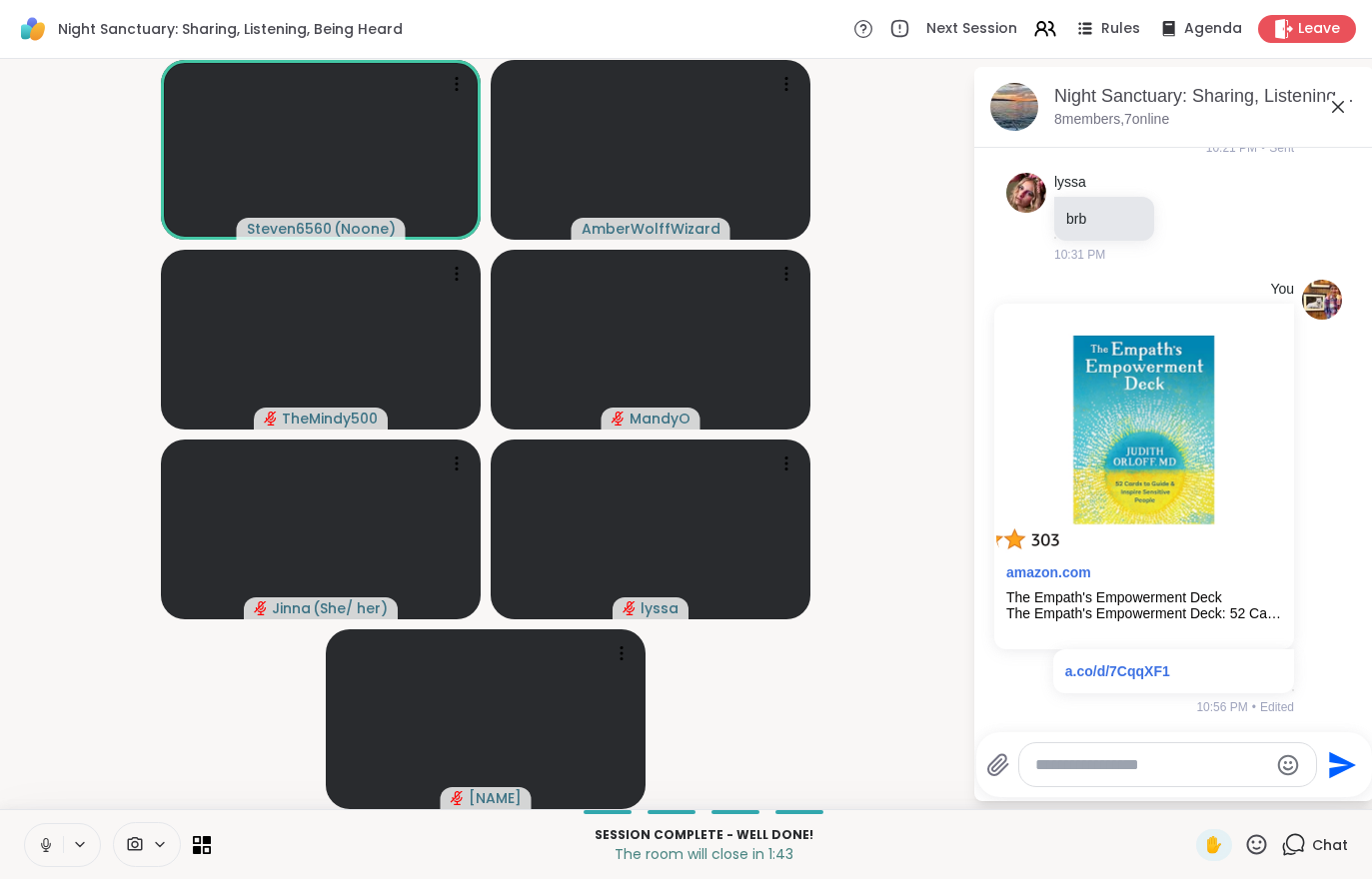 click 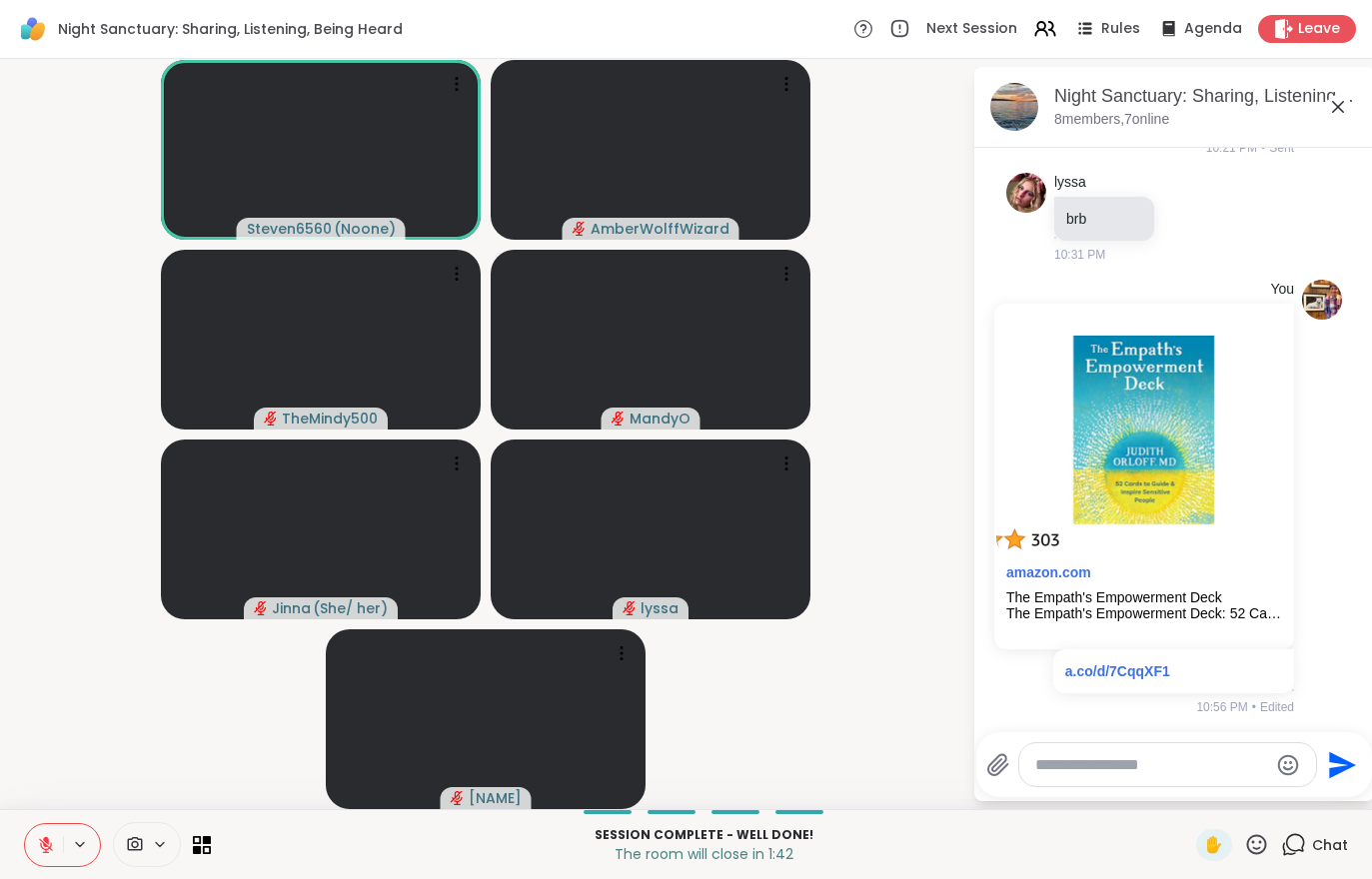 click at bounding box center [44, 845] 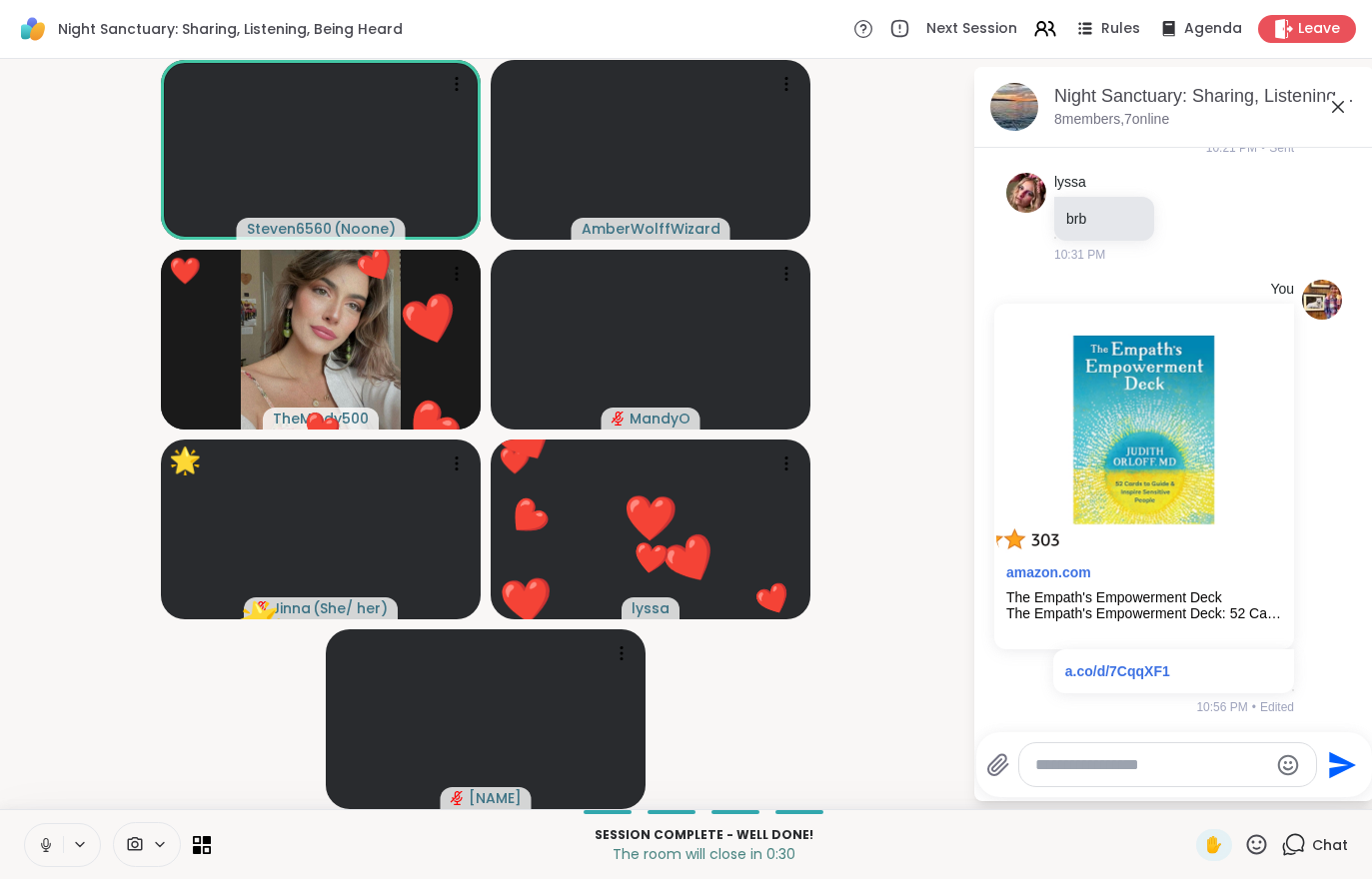 click on "Leave" at bounding box center [1307, 29] 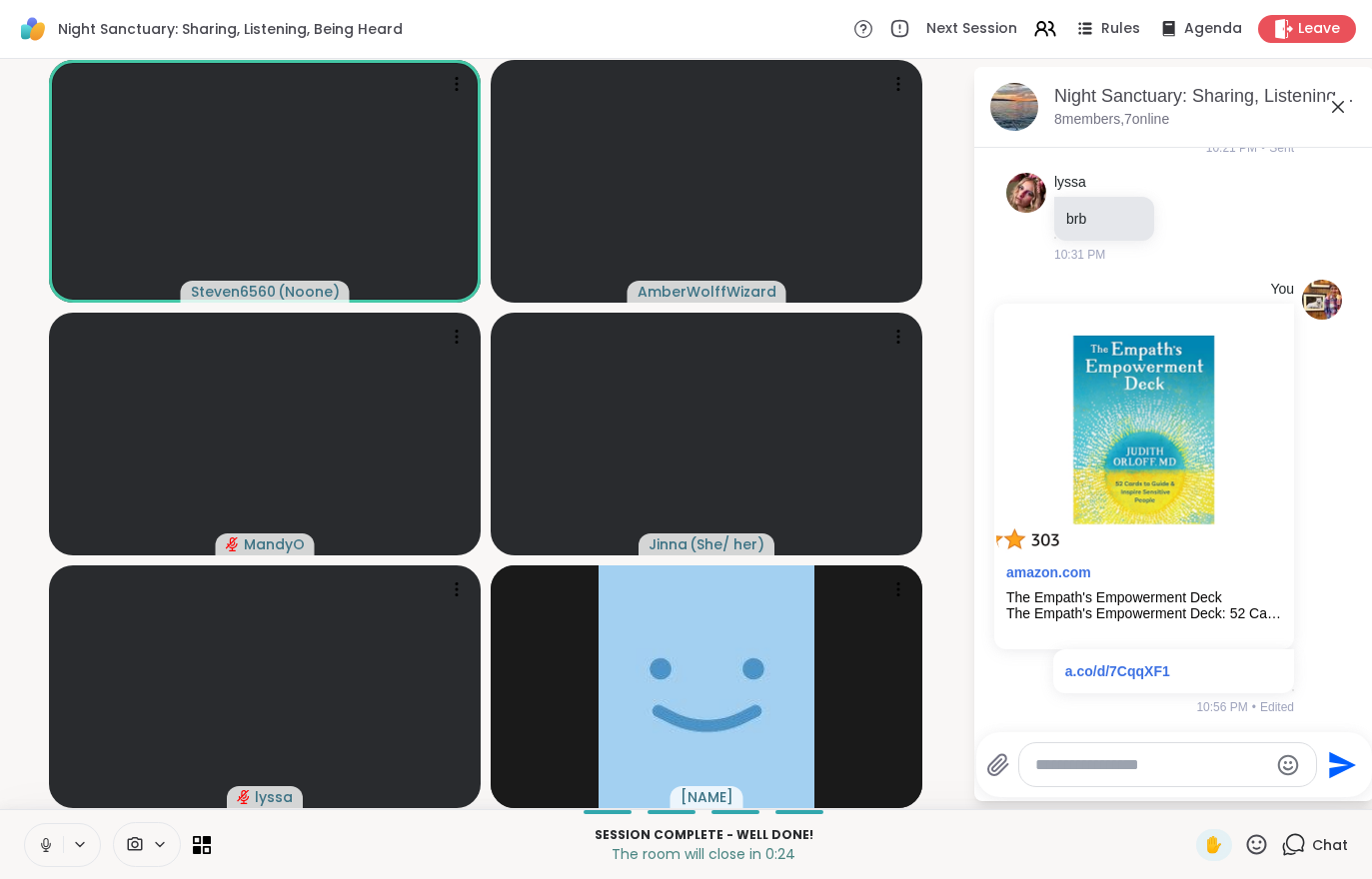 click on "Leave" at bounding box center (1319, 29) 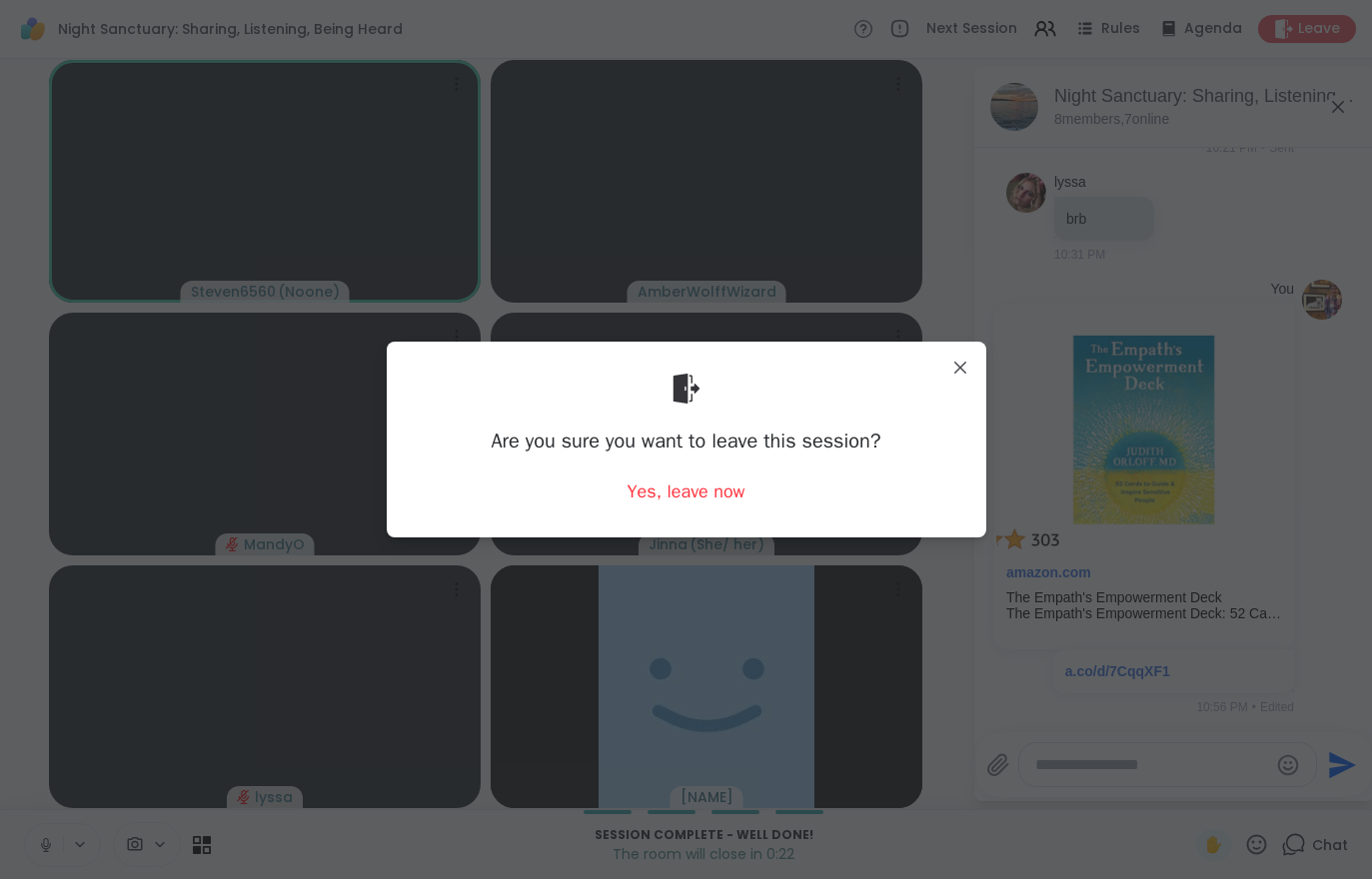click on "Yes, leave now" at bounding box center (686, 491) 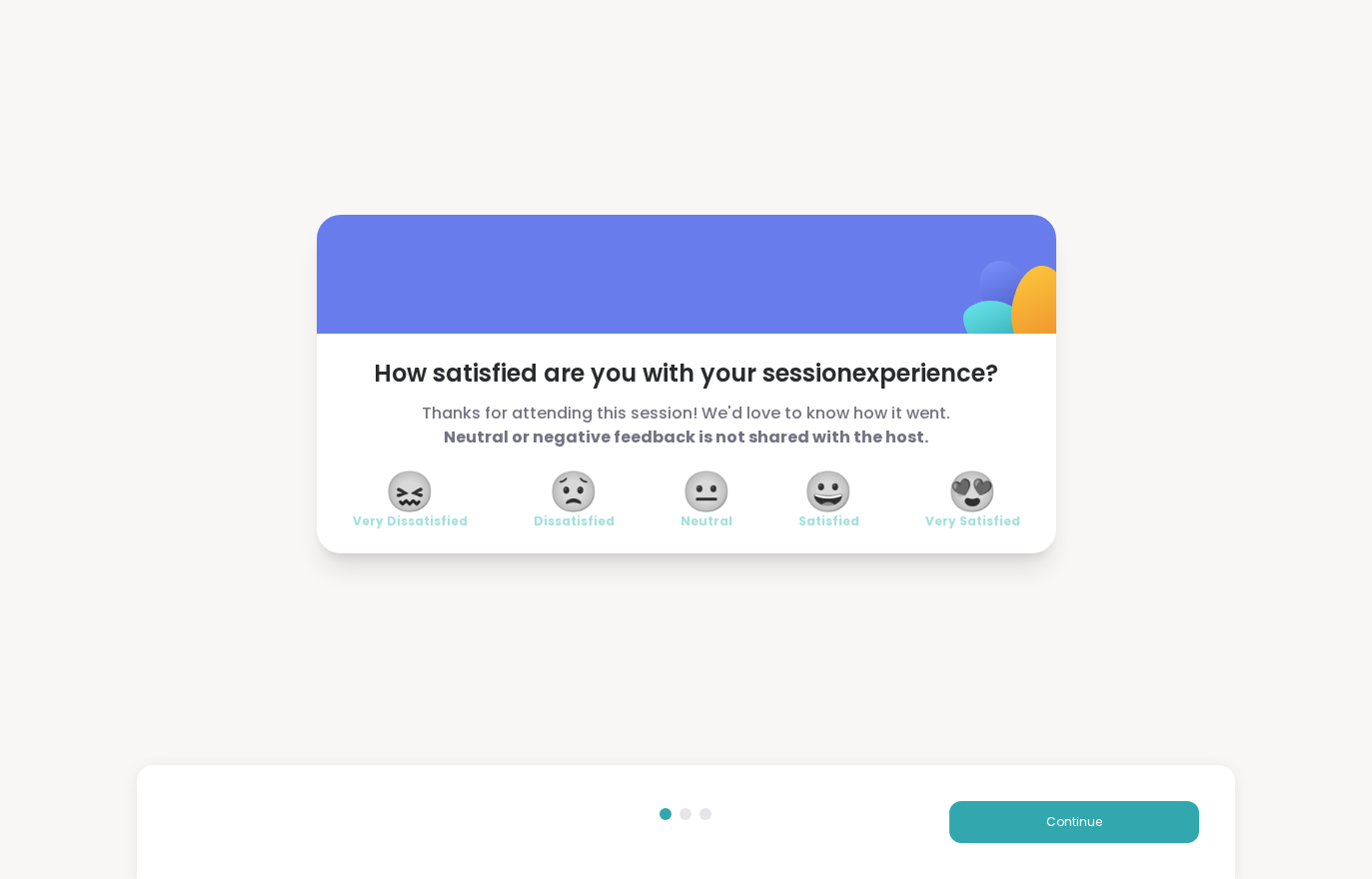 click on "😍" at bounding box center (972, 491) 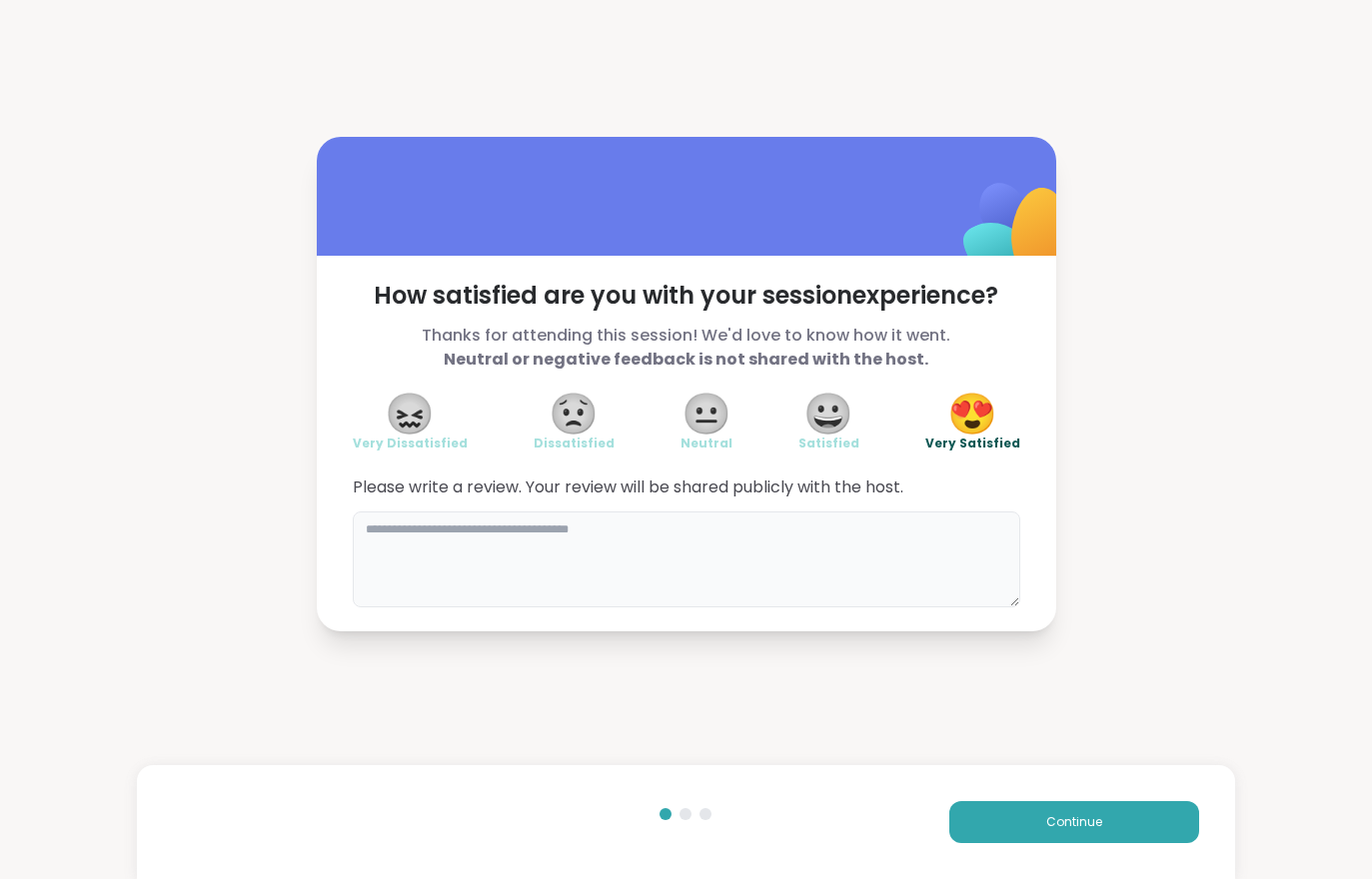 click at bounding box center [686, 559] 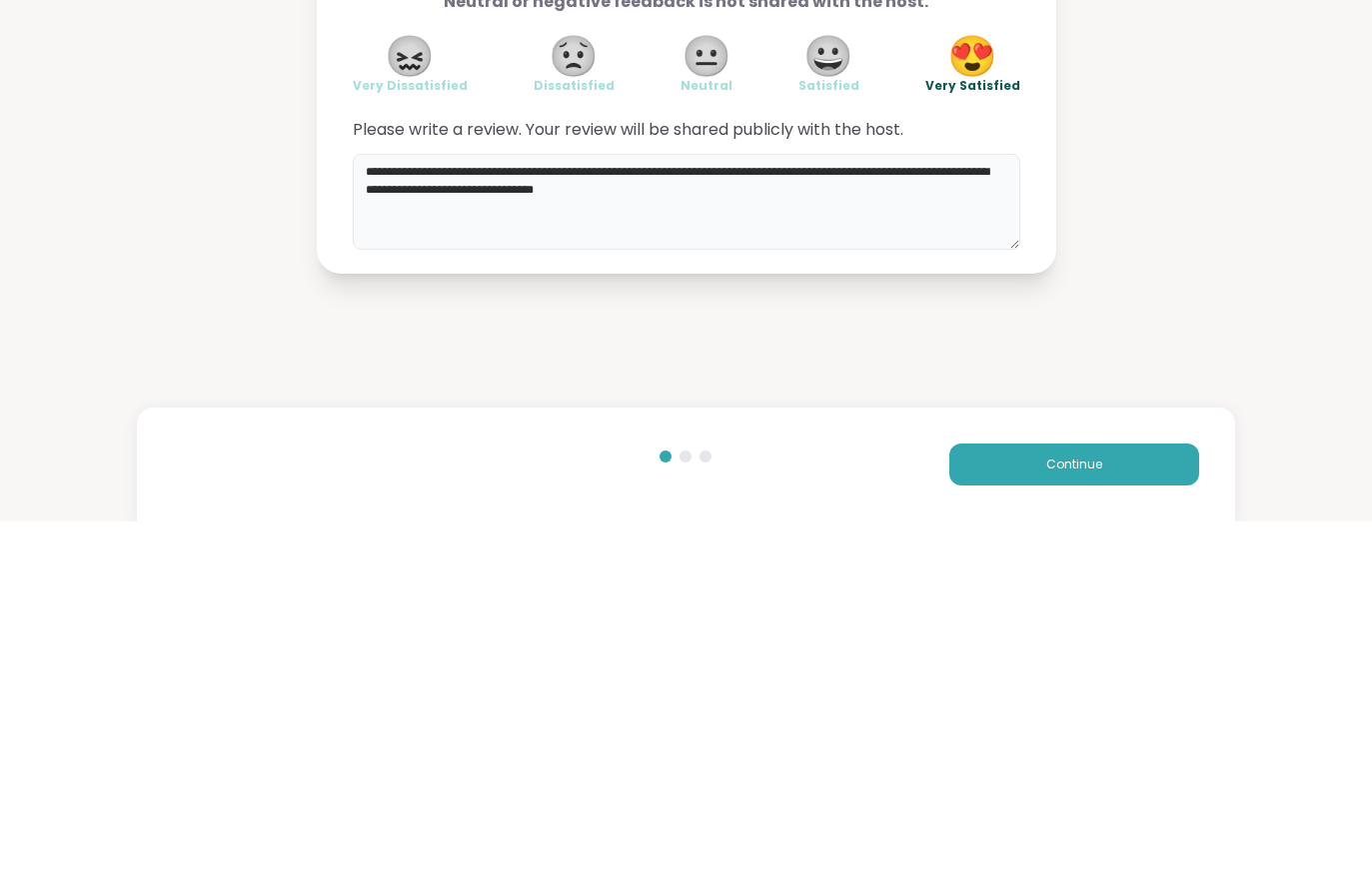 type on "**********" 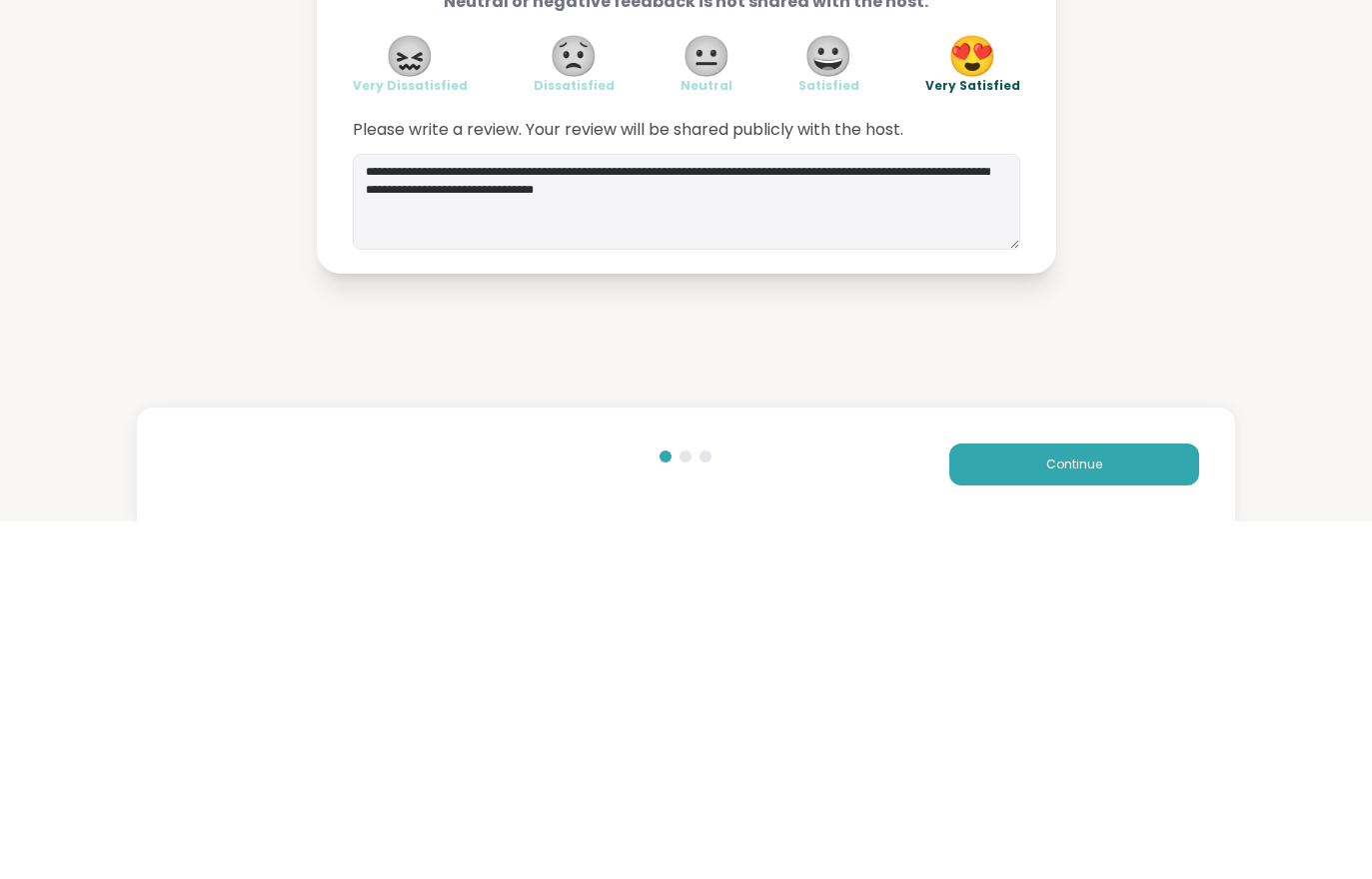 click on "**********" at bounding box center (686, 384) 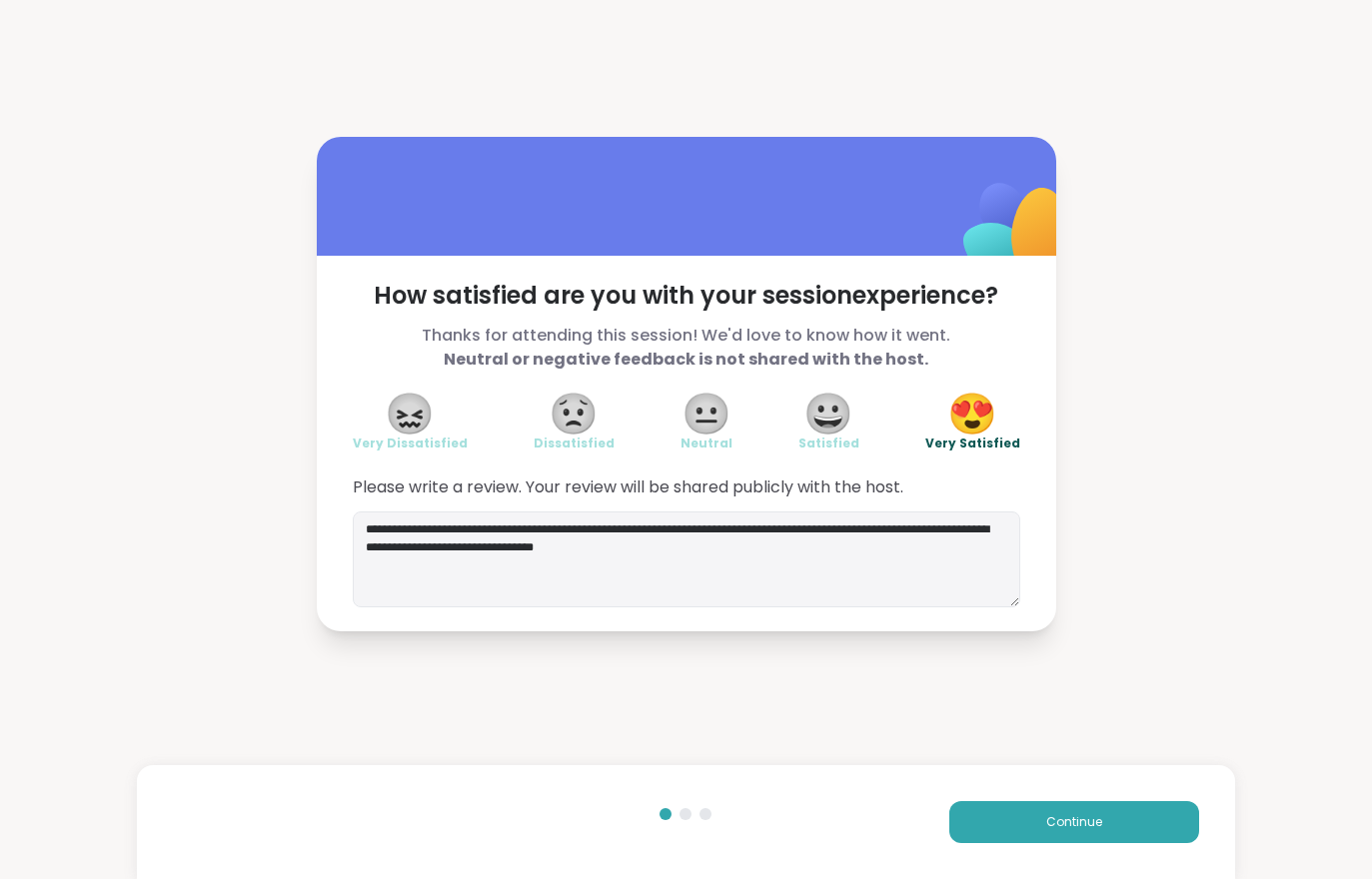 click on "Continue" at bounding box center [1074, 822] 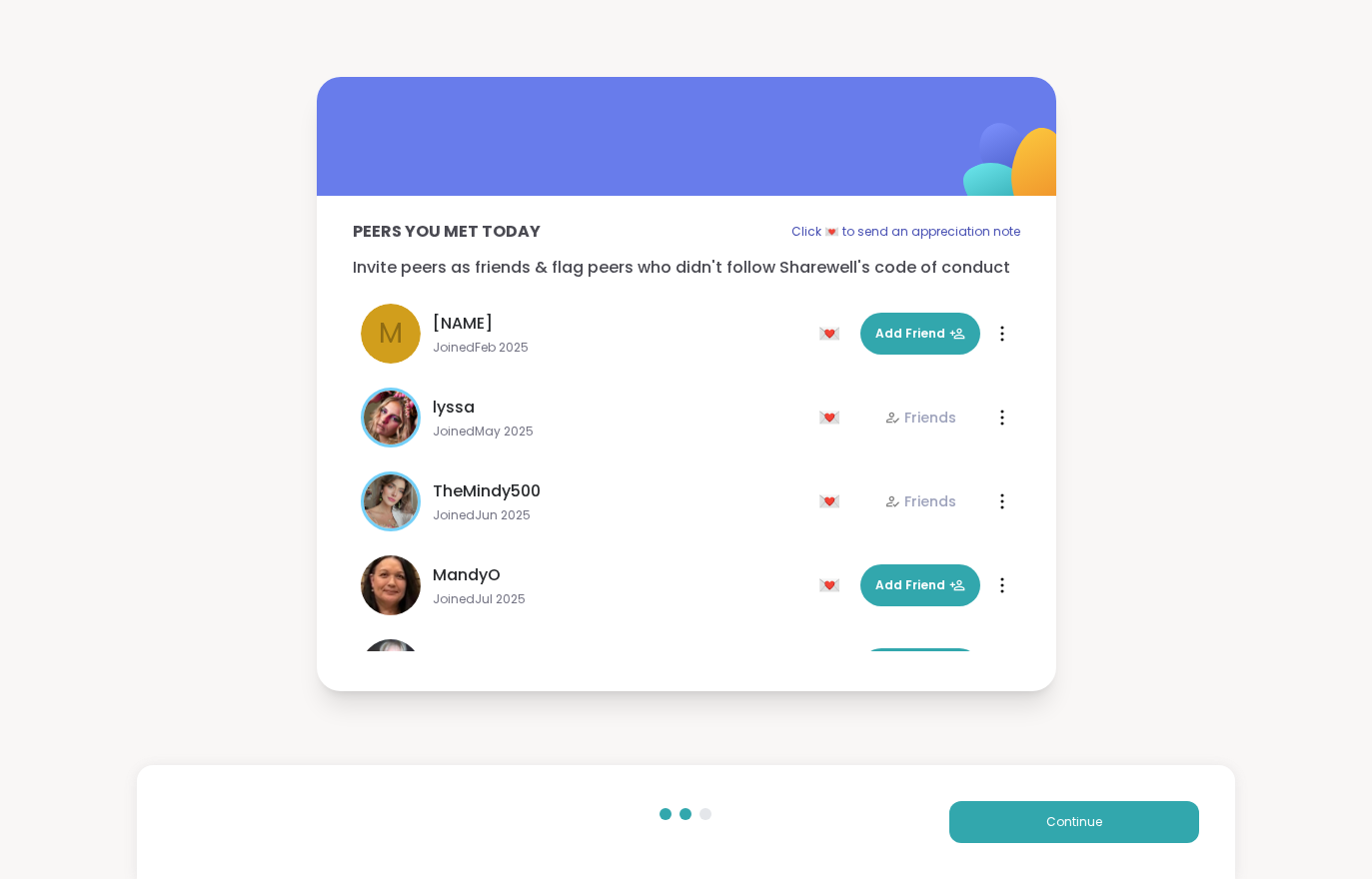 click on "Continue" at bounding box center (1074, 822) 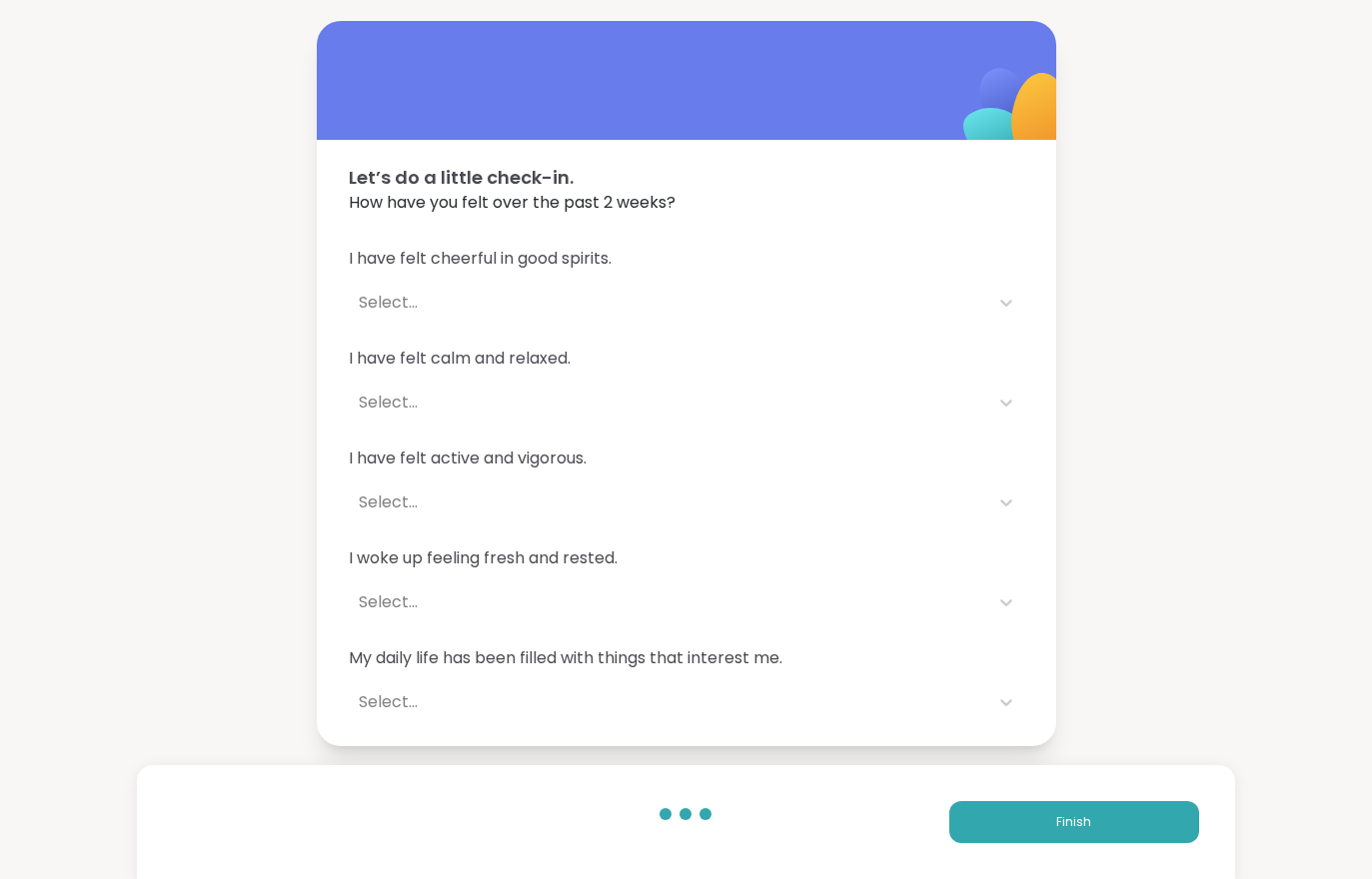 click on "Finish" at bounding box center (686, 822) 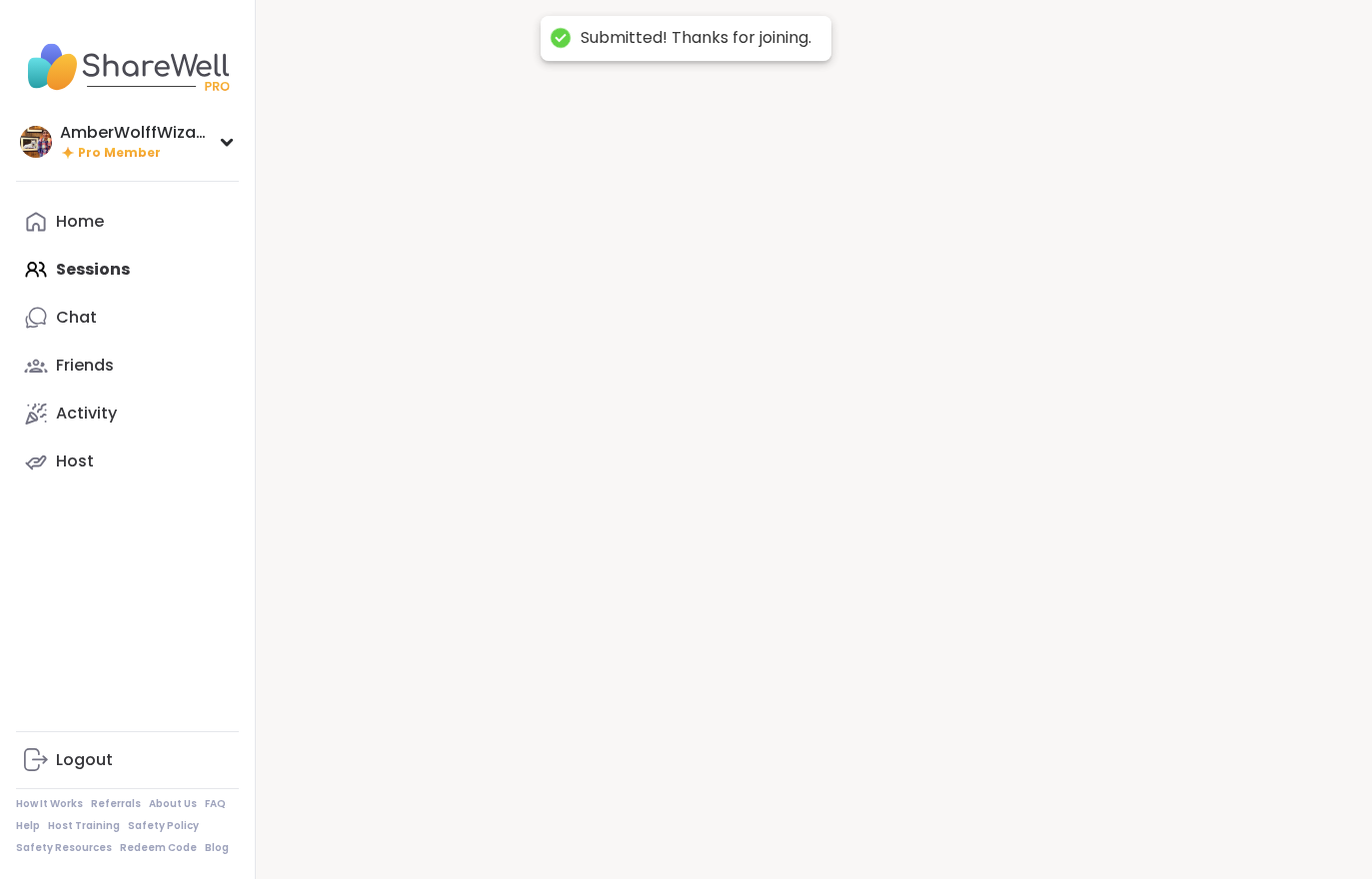 click at bounding box center [813, 440] 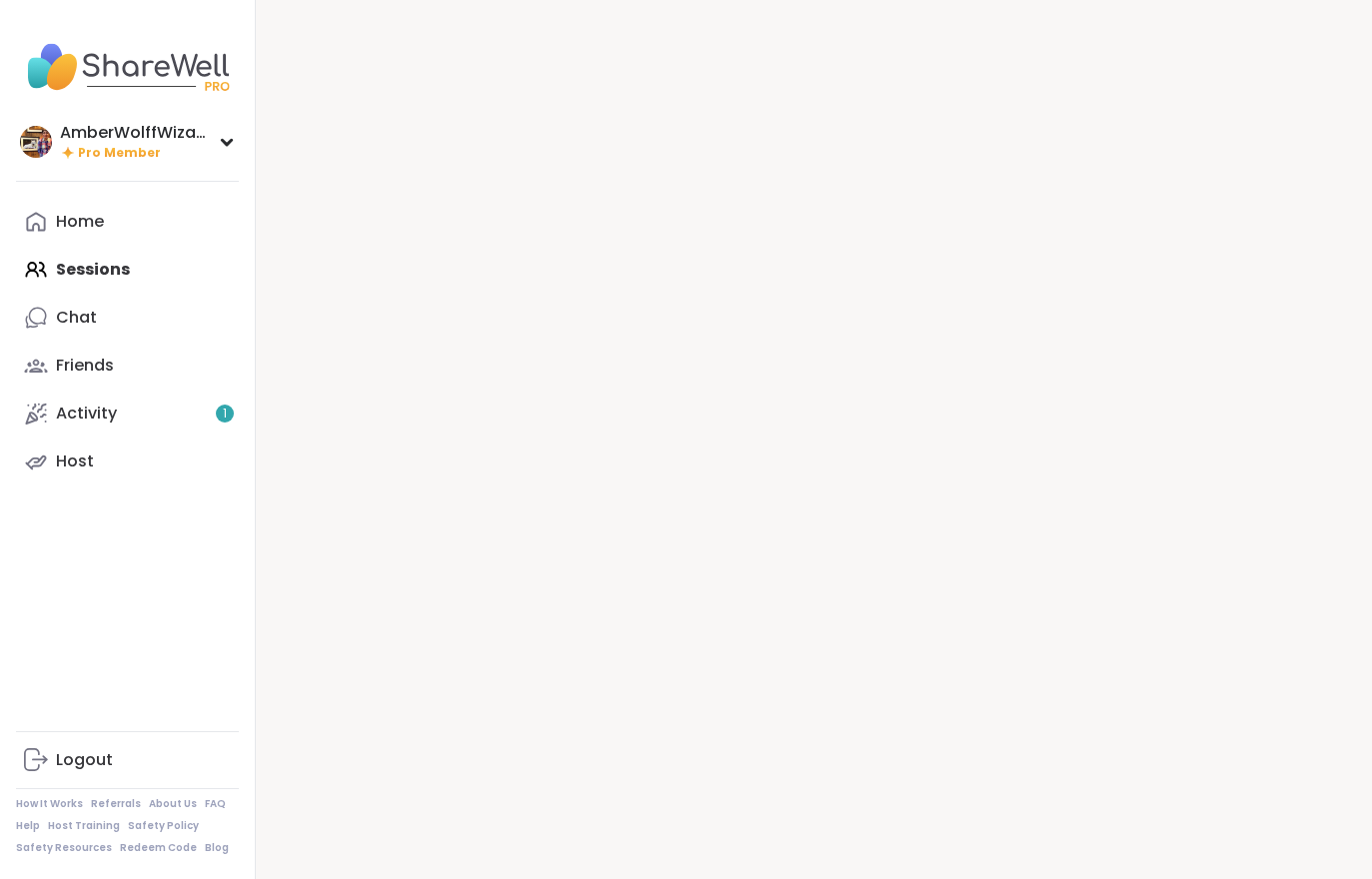 scroll, scrollTop: 20, scrollLeft: 0, axis: vertical 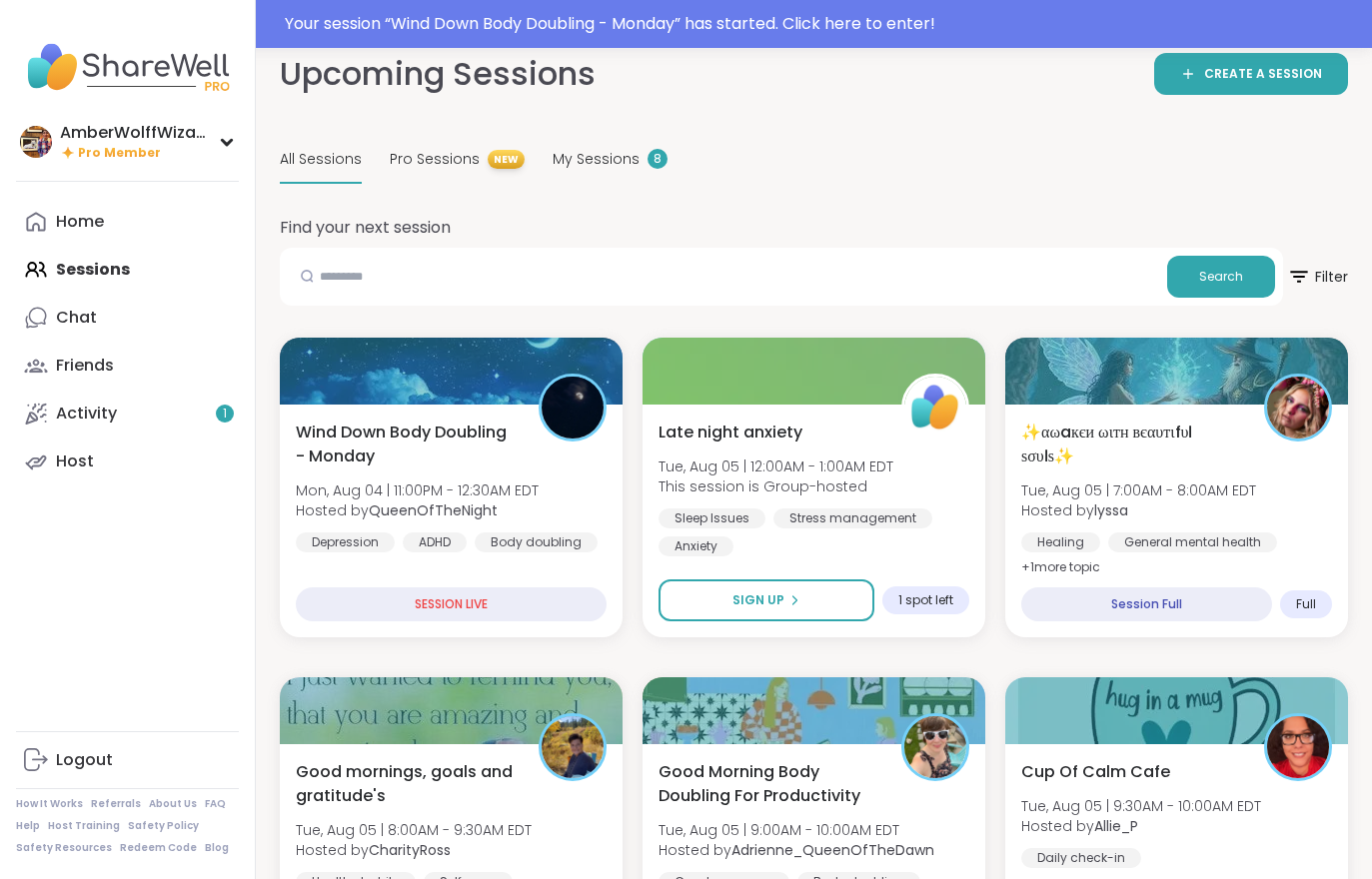 click on "Chat" at bounding box center [76, 318] 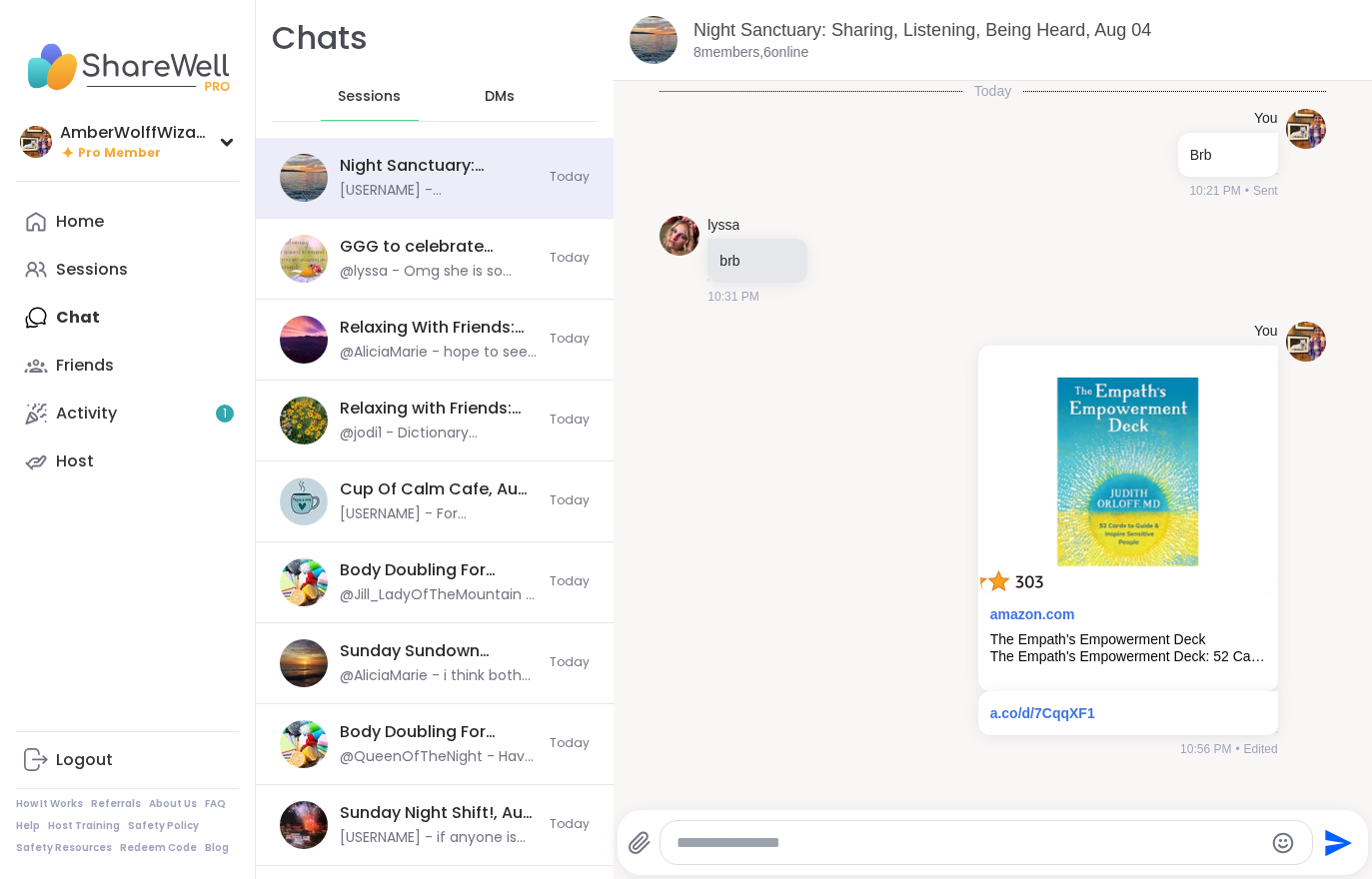 scroll, scrollTop: 0, scrollLeft: 0, axis: both 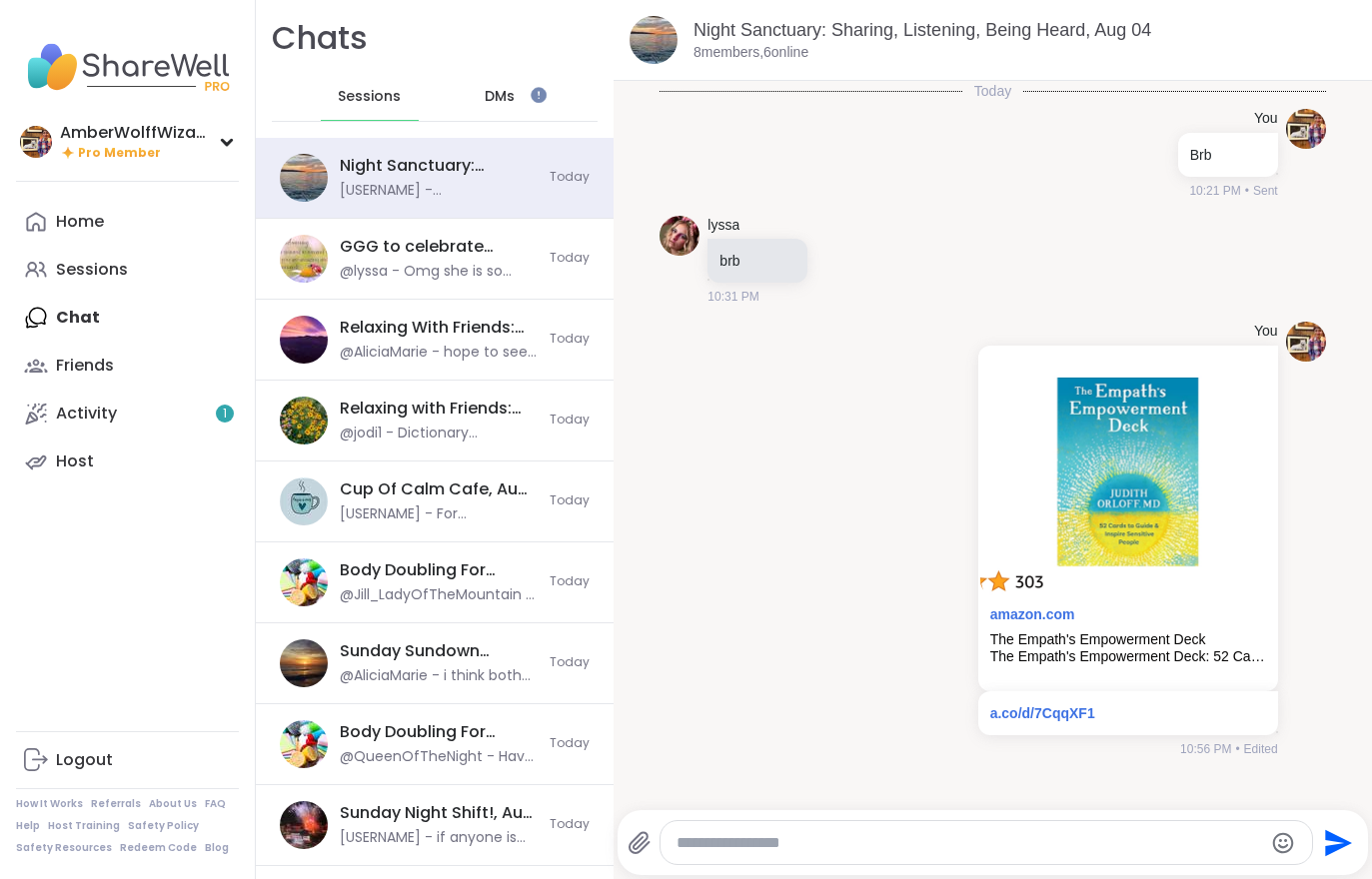 click on "Home" at bounding box center [127, 222] 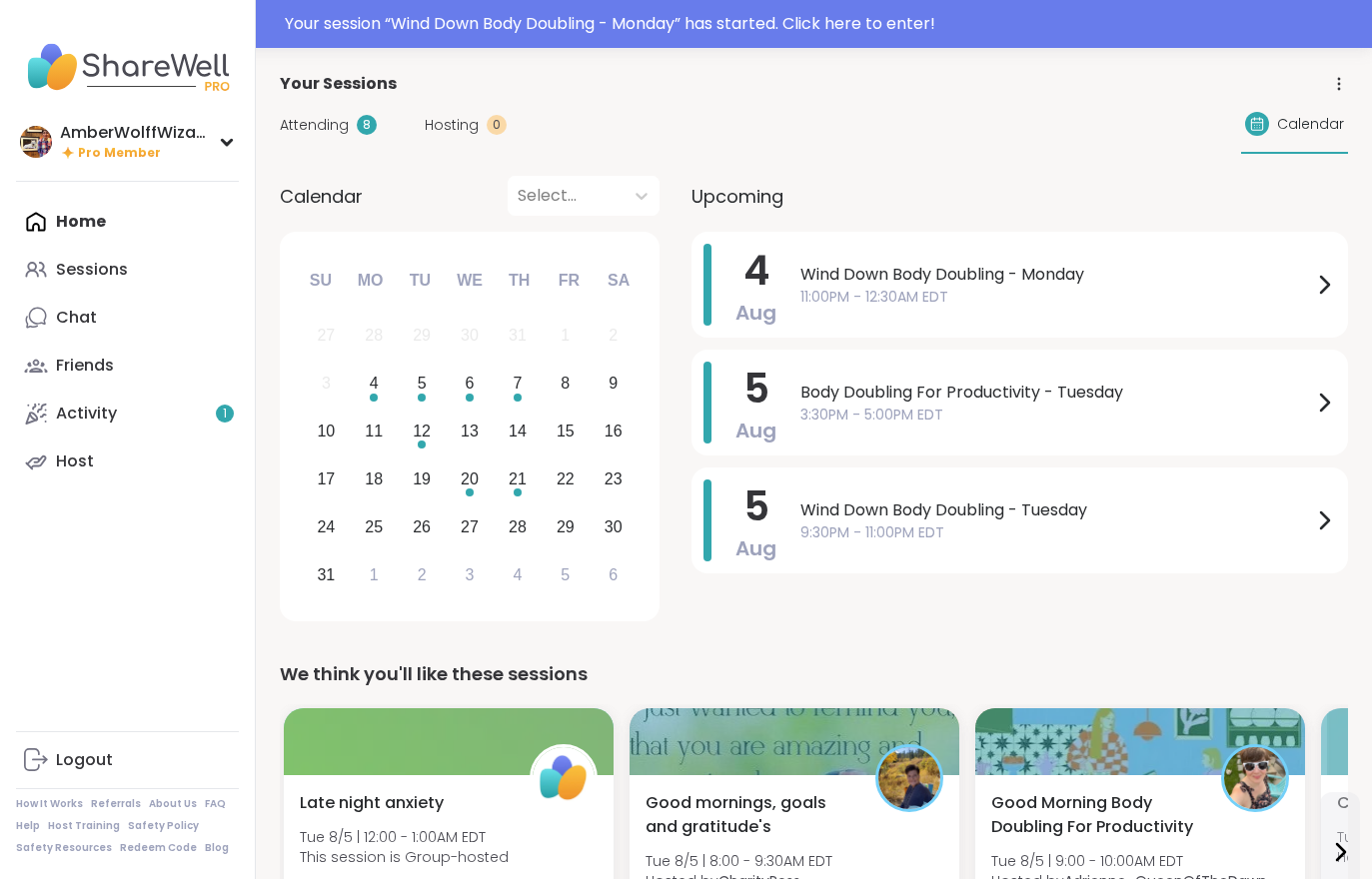 click on "Activity 1" at bounding box center (86, 414) 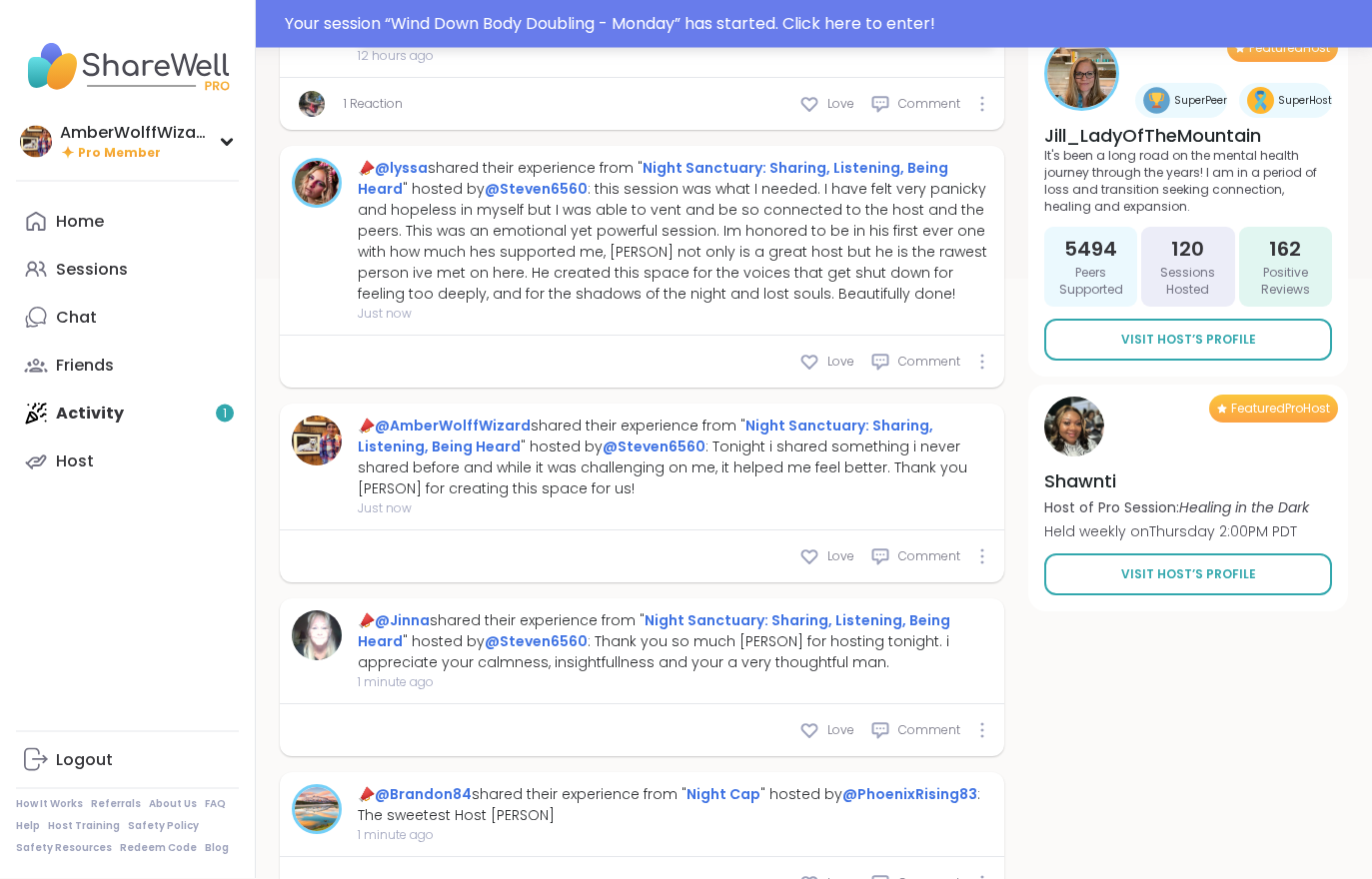 scroll, scrollTop: 695, scrollLeft: 0, axis: vertical 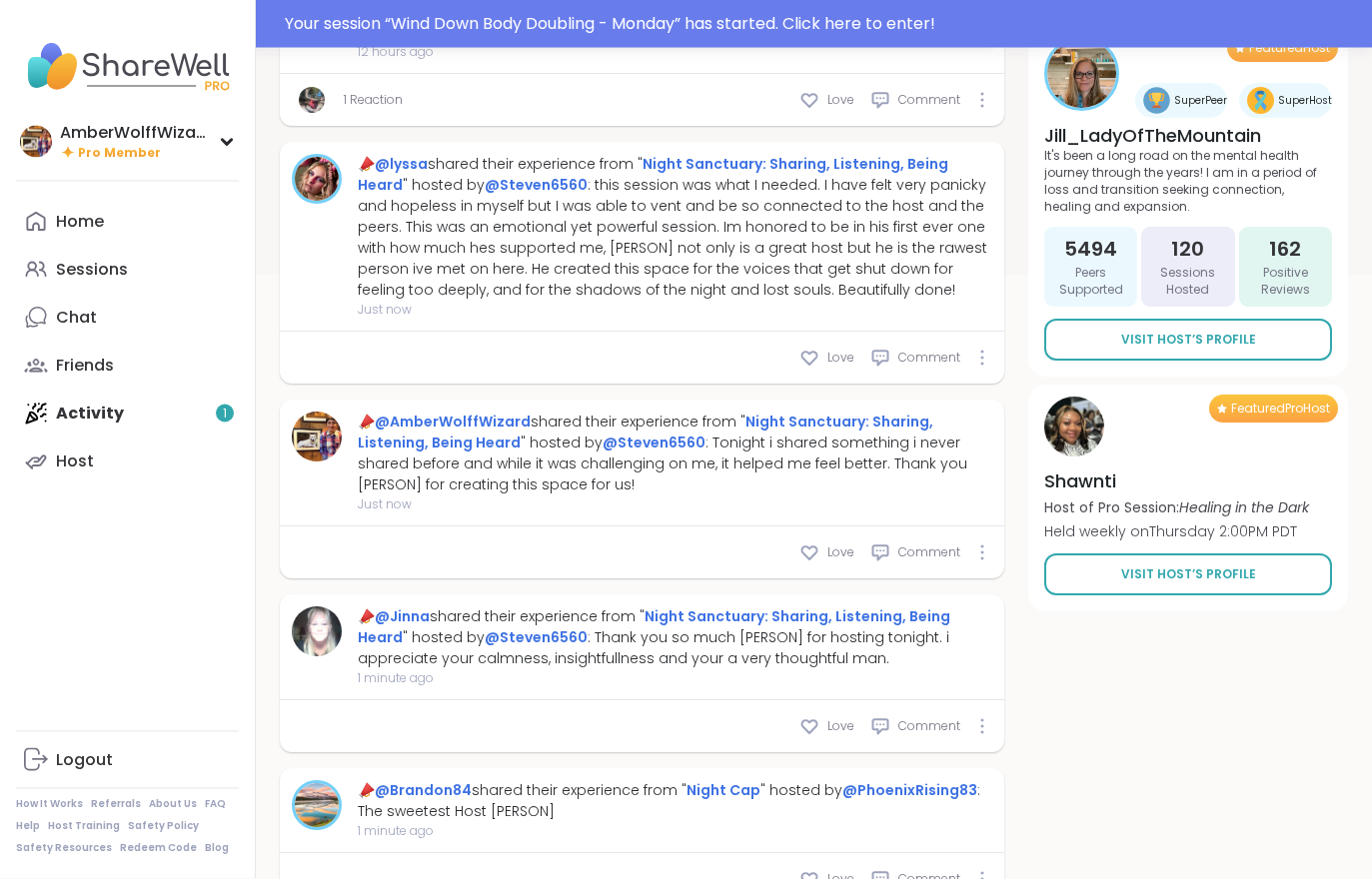 type on "*" 